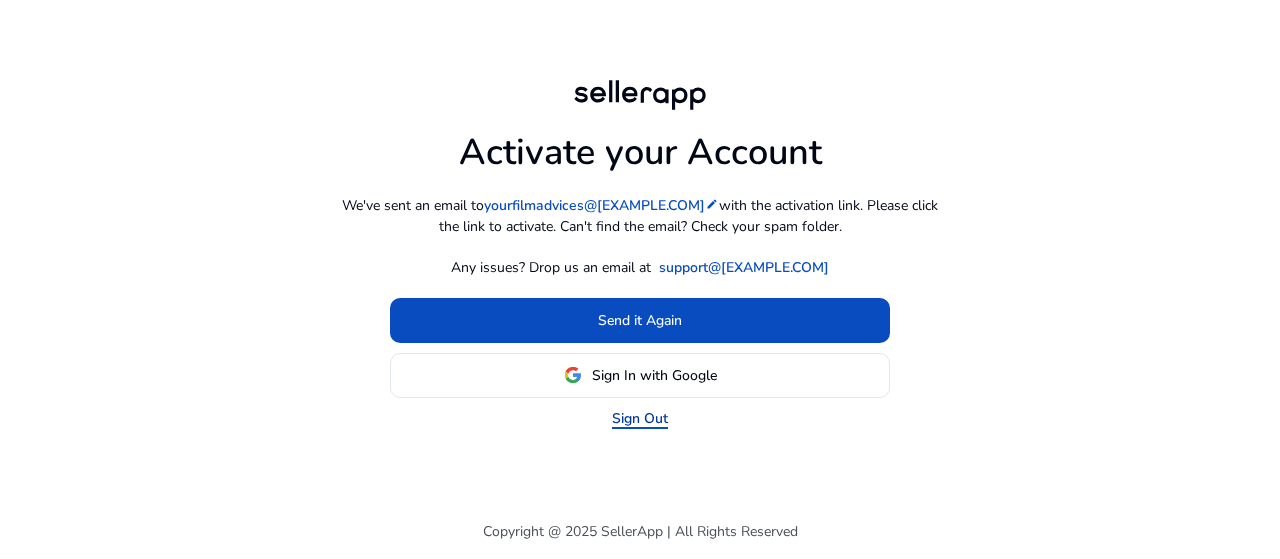 scroll, scrollTop: 0, scrollLeft: 0, axis: both 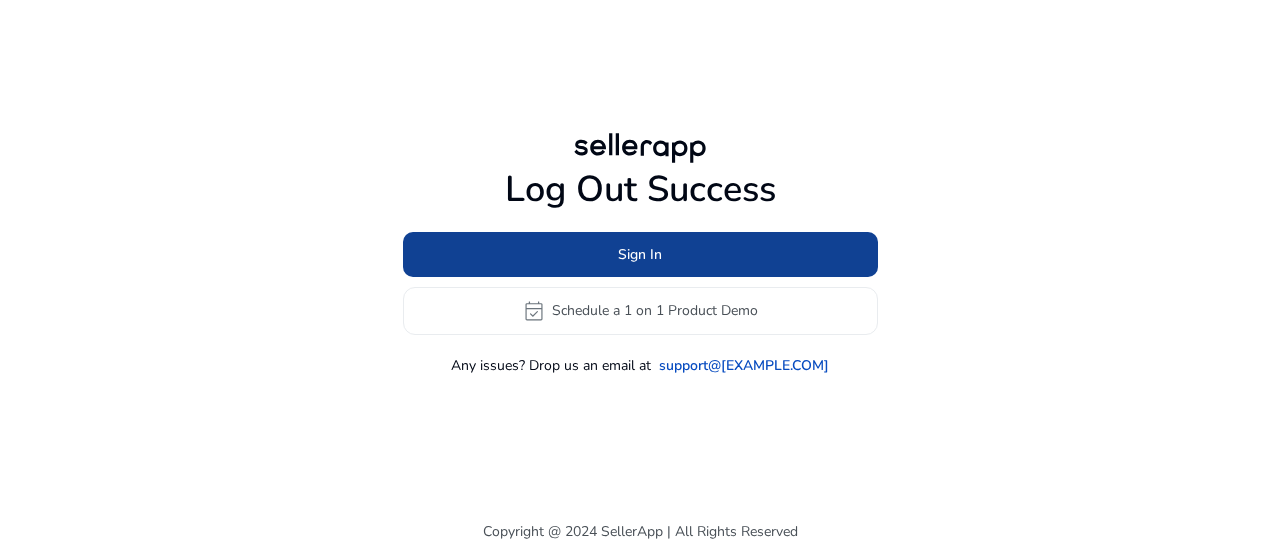click on "Sign In" 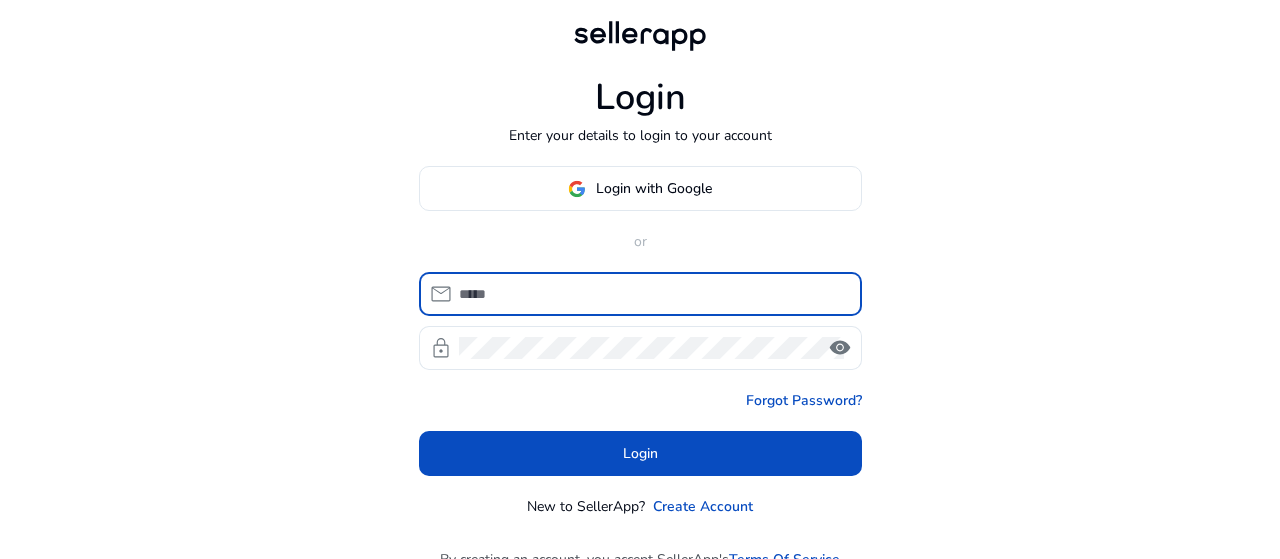 click at bounding box center (652, 294) 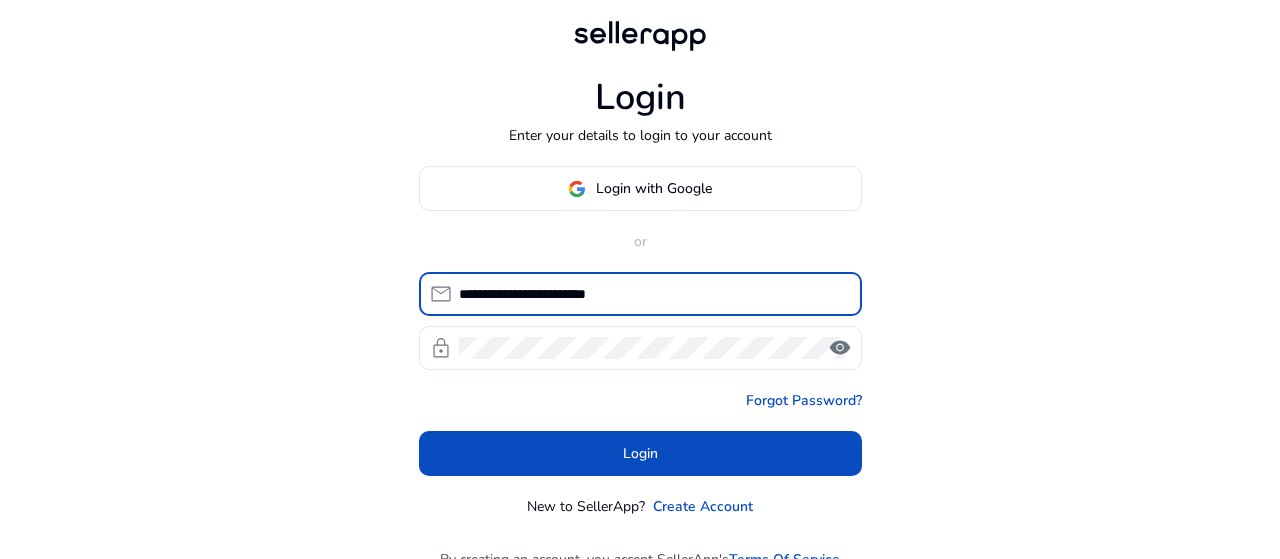 type on "**********" 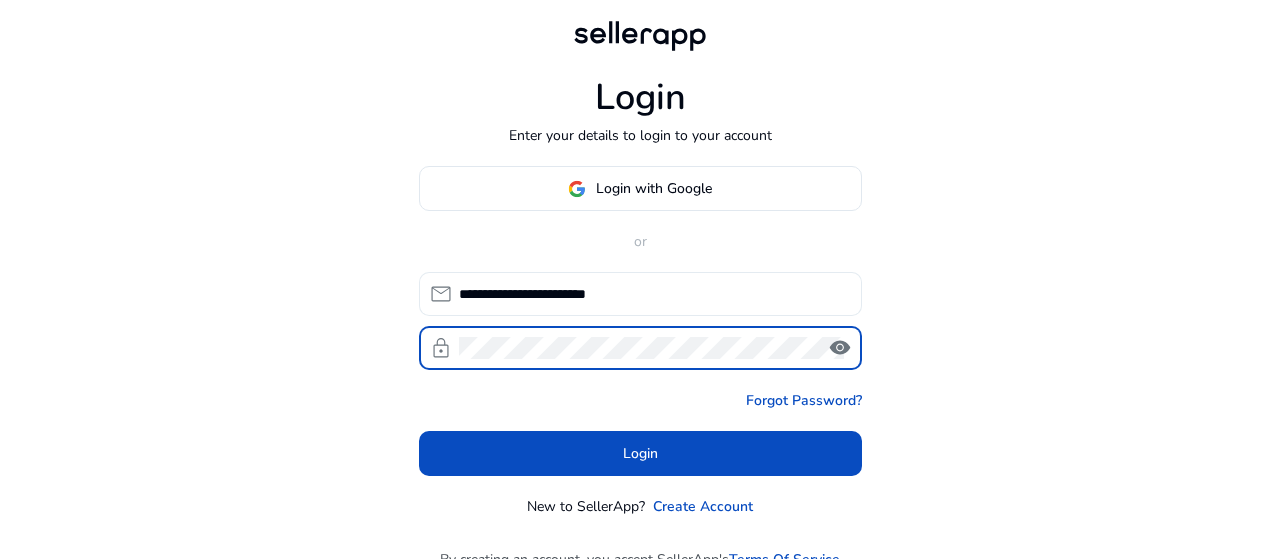 click on "Login" at bounding box center (640, 453) 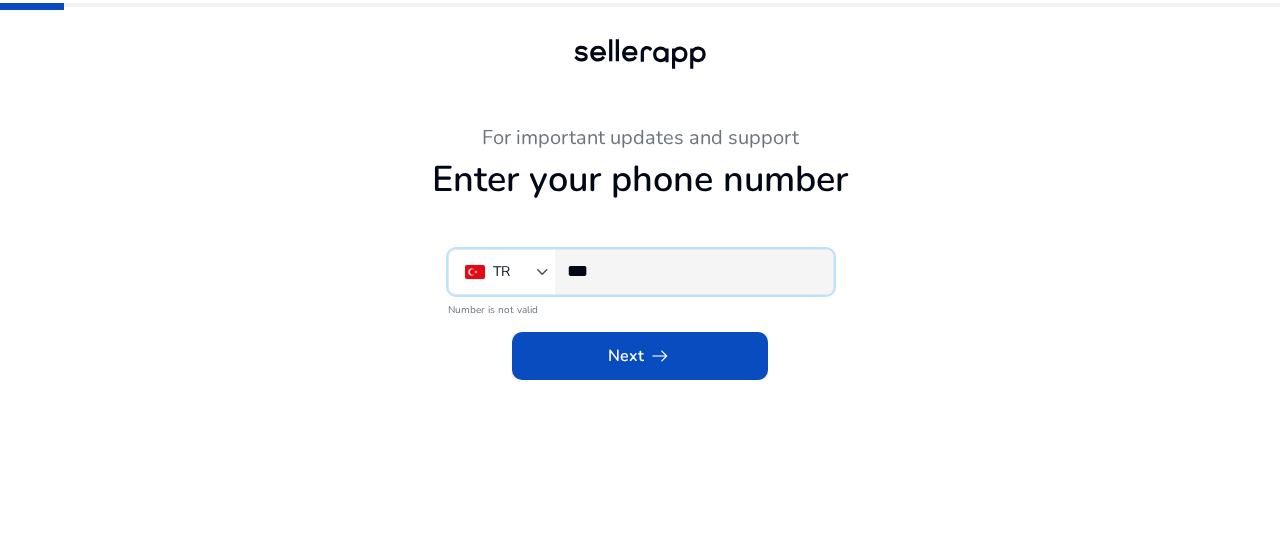 click on "***" at bounding box center [692, 271] 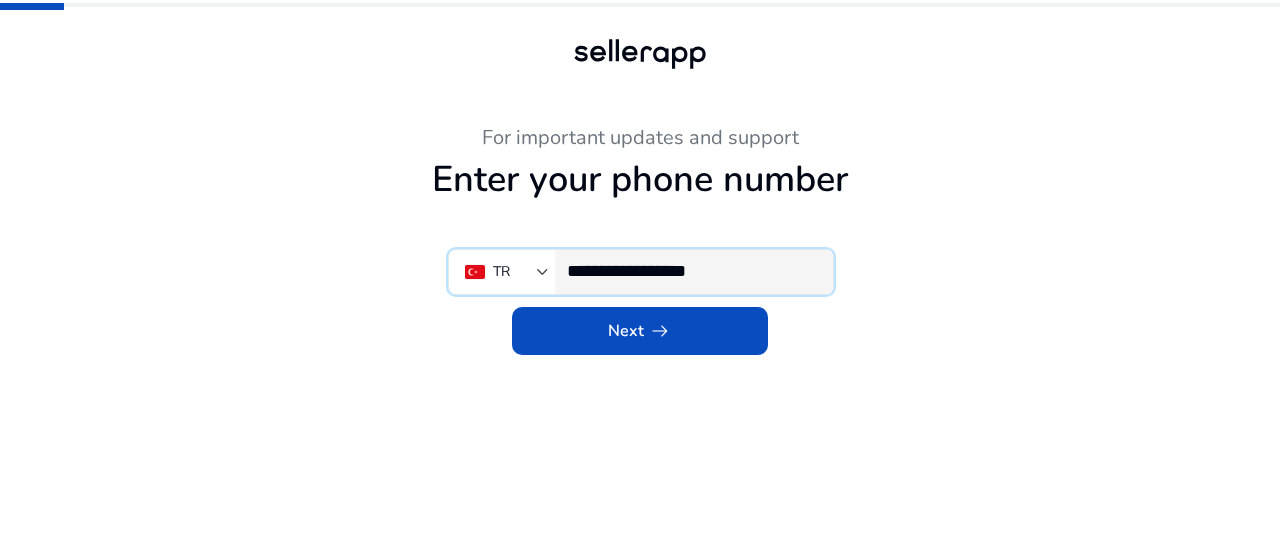 scroll, scrollTop: 0, scrollLeft: 4, axis: horizontal 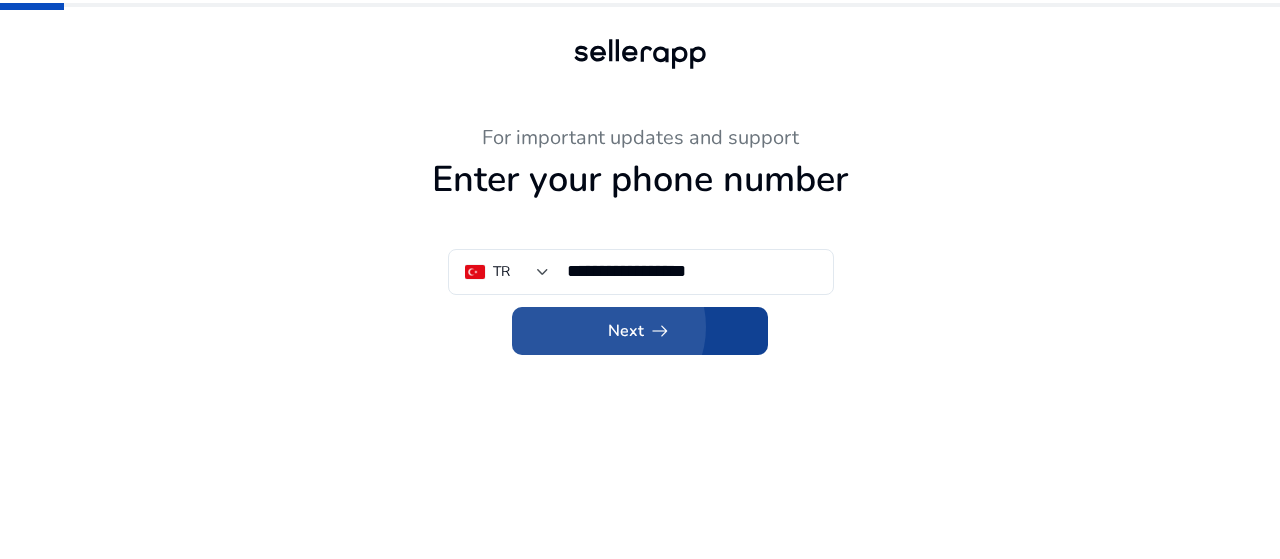 click on "Next   arrow_right_alt" 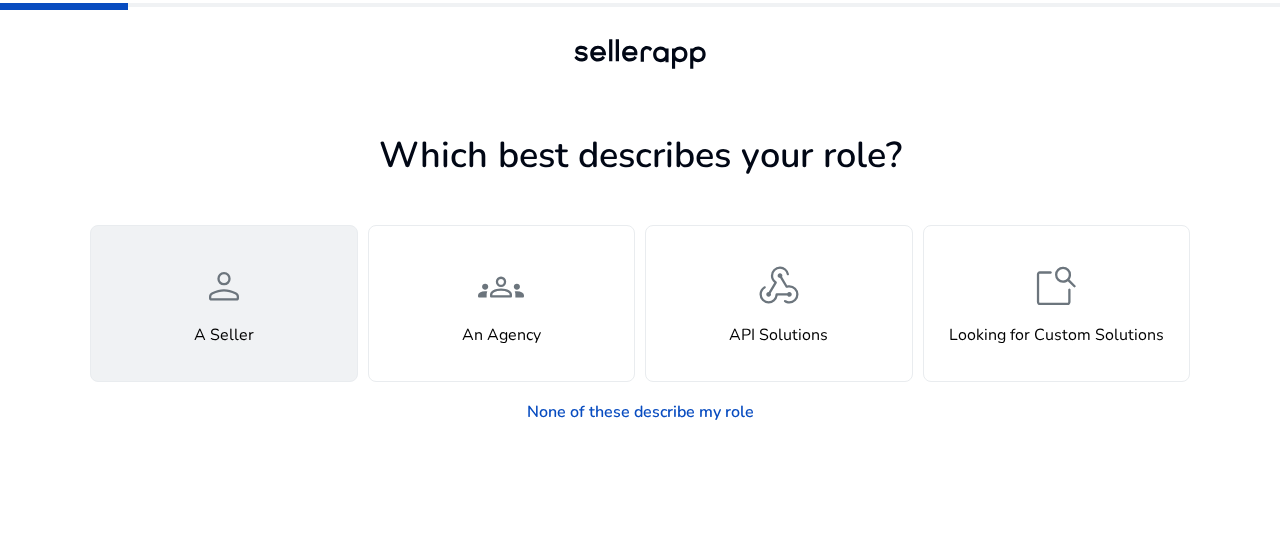 click on "person  A Seller" 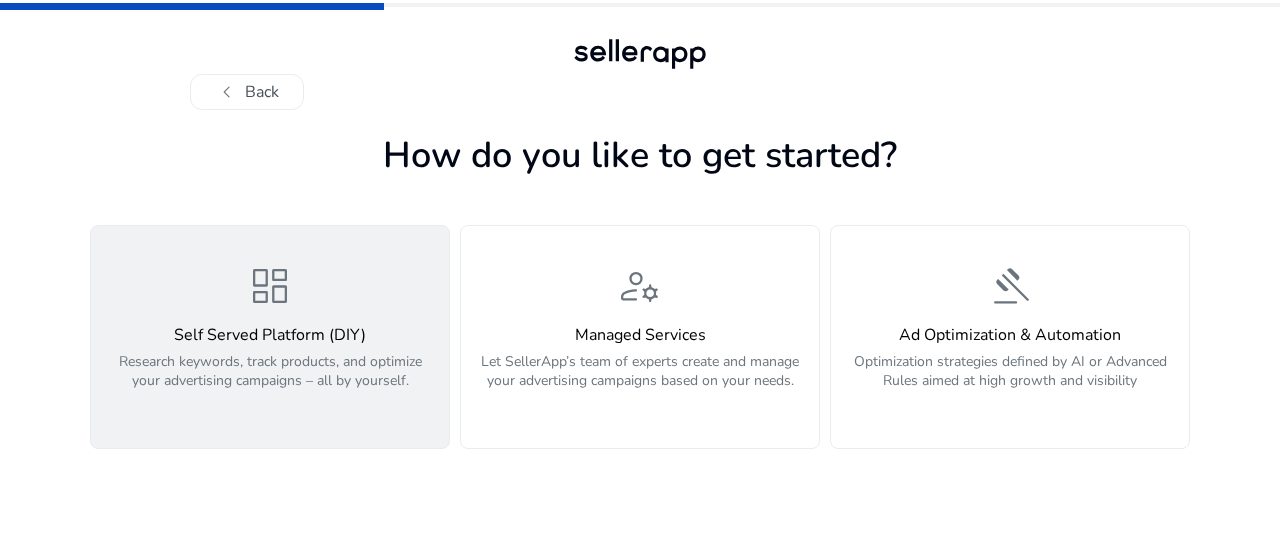 click on "Research keywords, track products, and optimize your advertising campaigns – all by yourself." 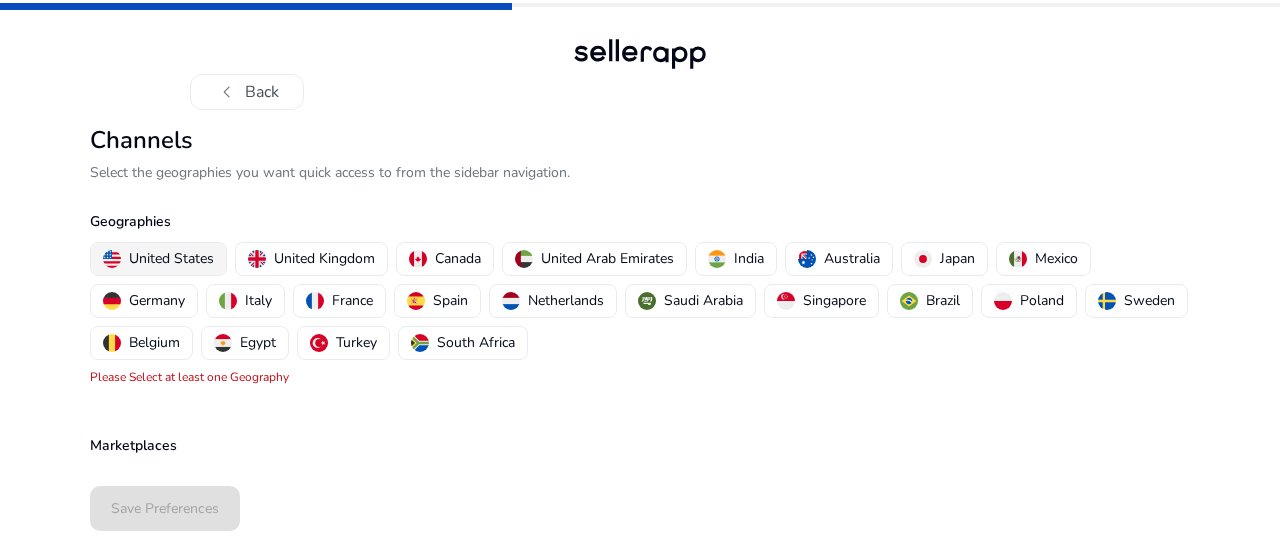 click on "United States" at bounding box center (171, 258) 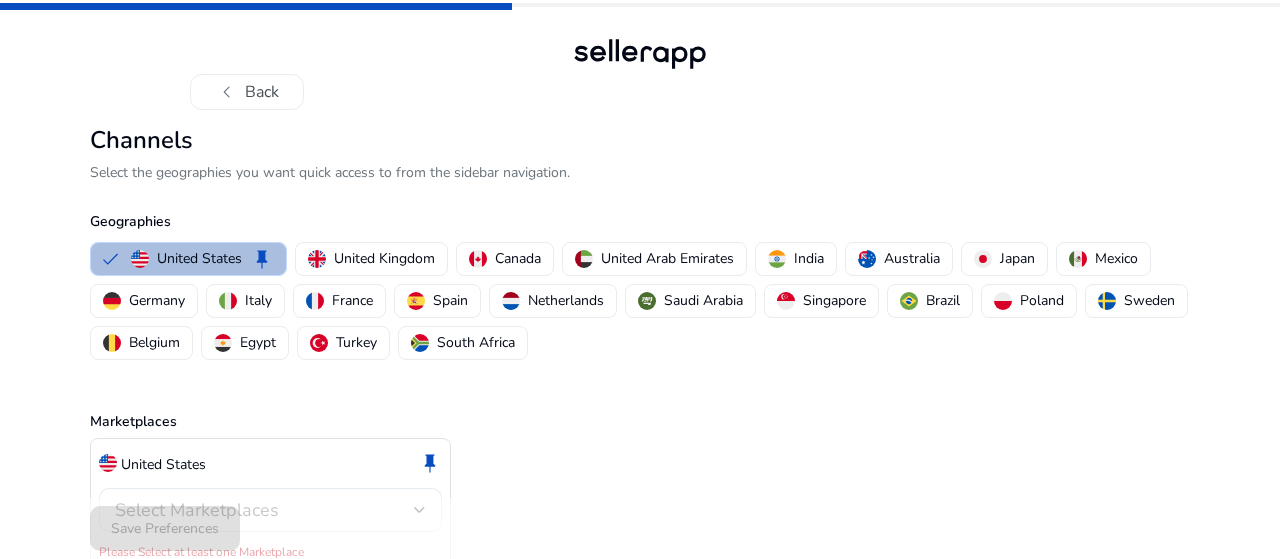click on "Select Marketplaces" at bounding box center (197, 510) 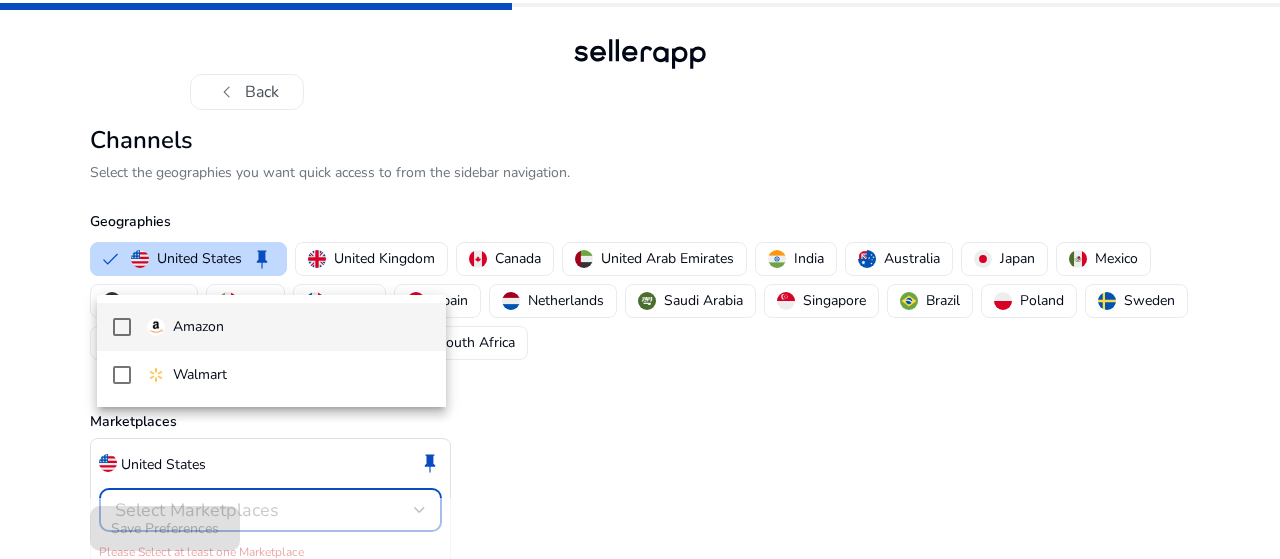 click on "Amazon" at bounding box center (271, 327) 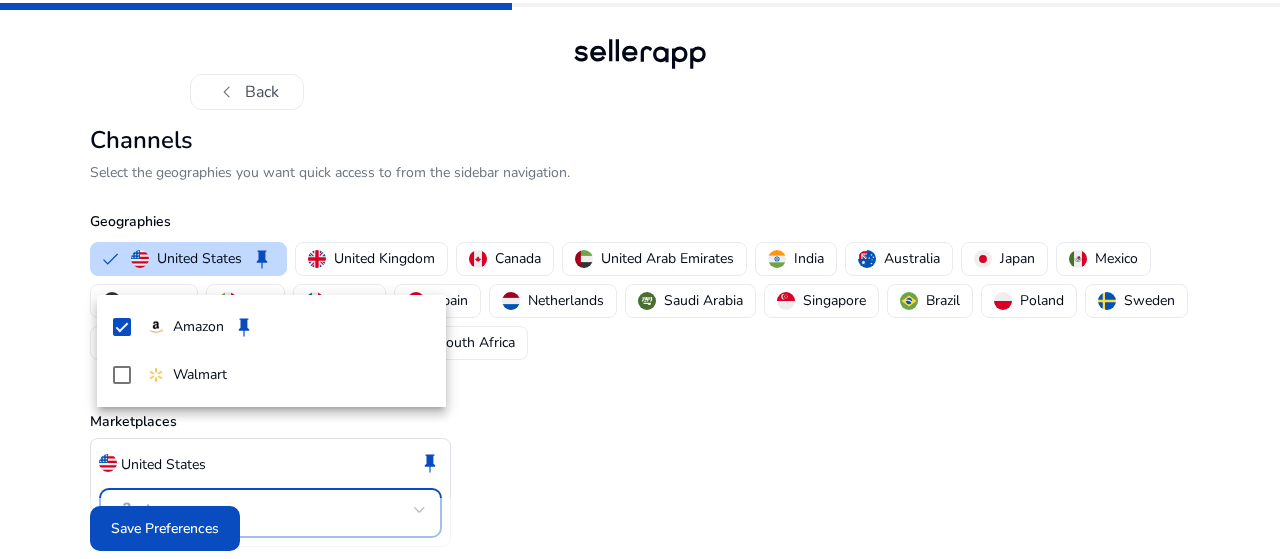 click at bounding box center [640, 279] 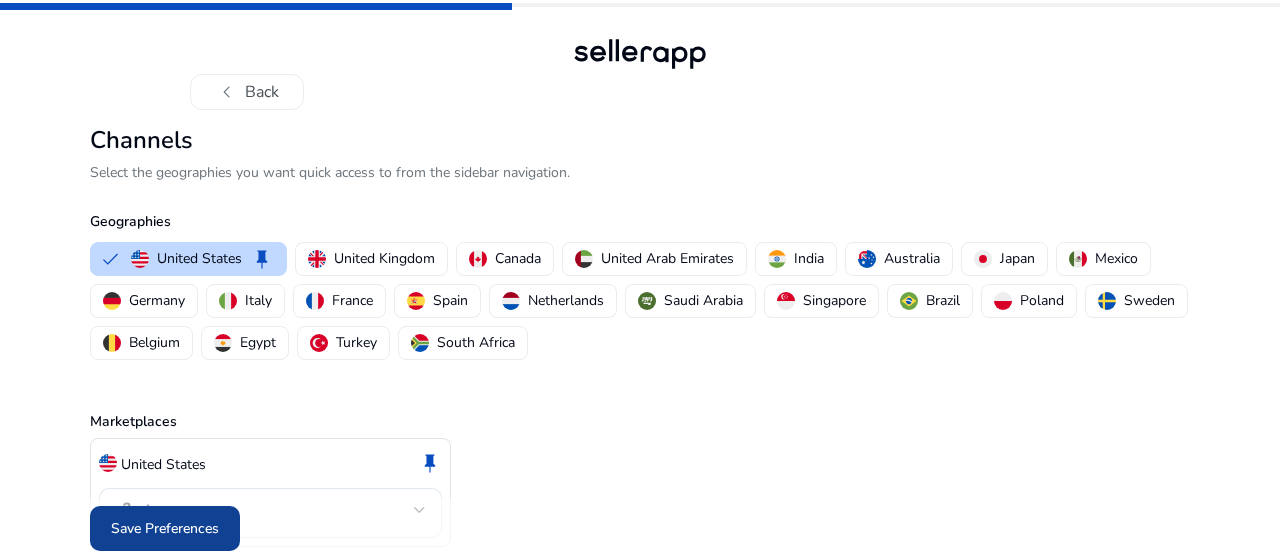 click on "Save Preferences" 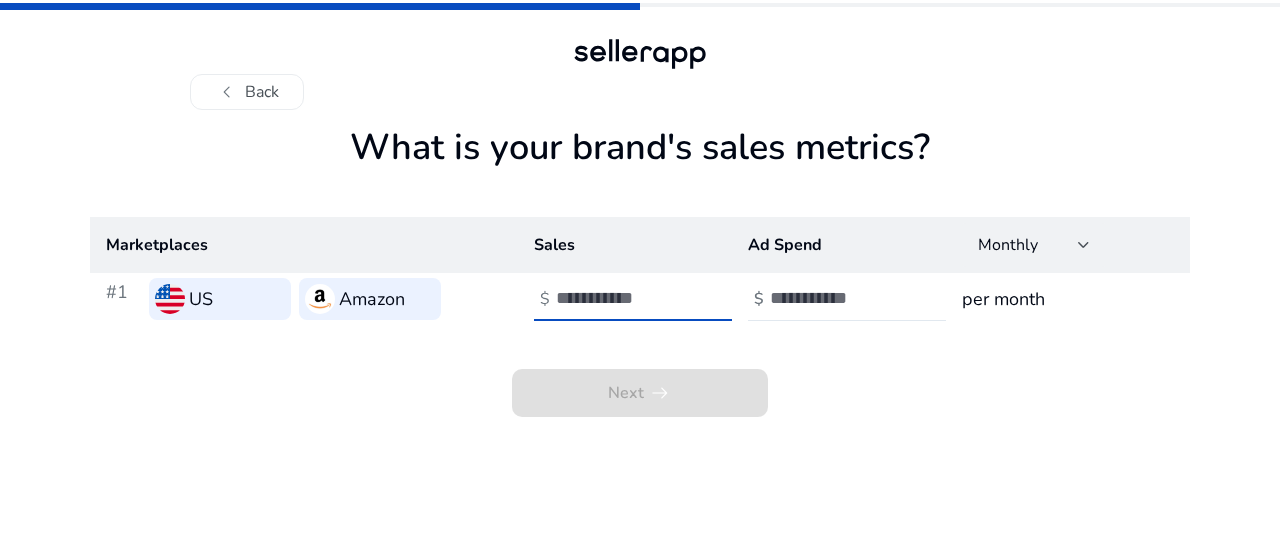 click at bounding box center (623, 298) 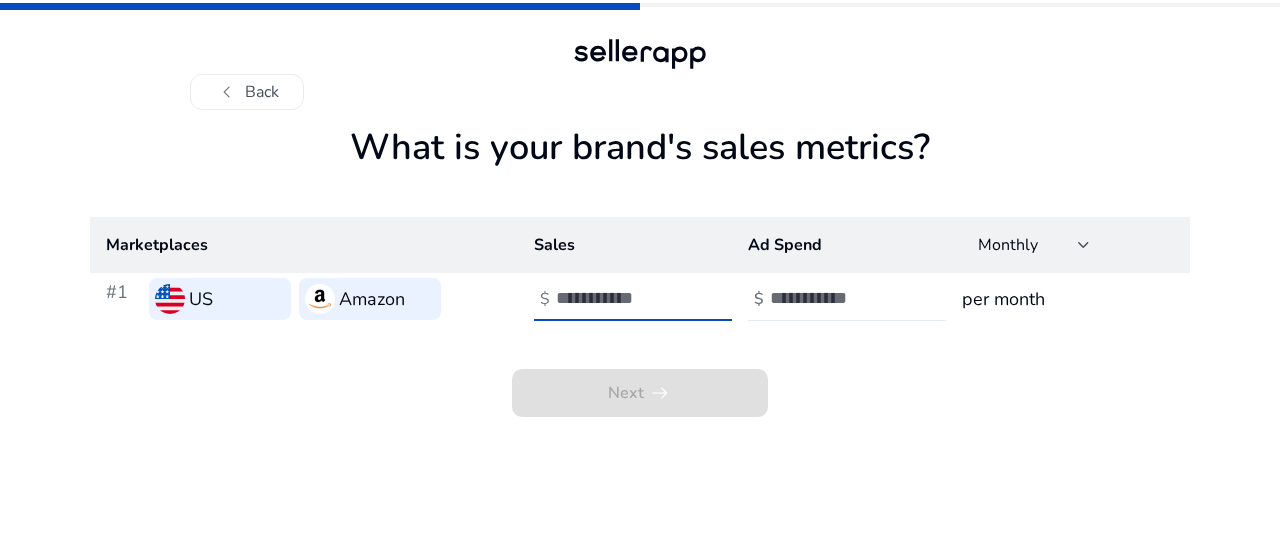 type on "*****" 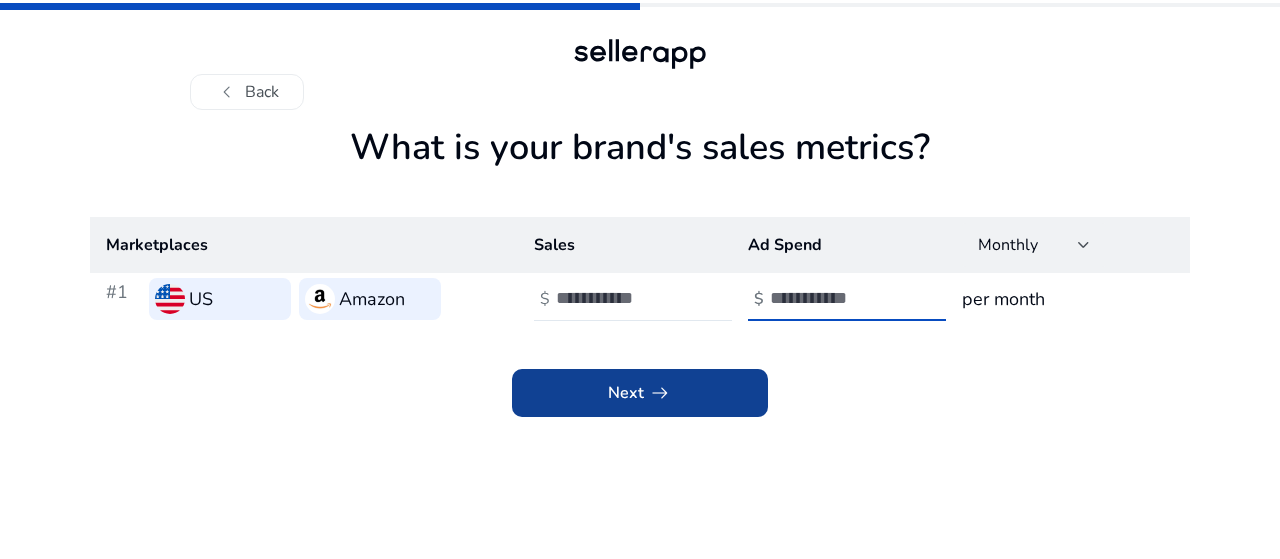 type on "***" 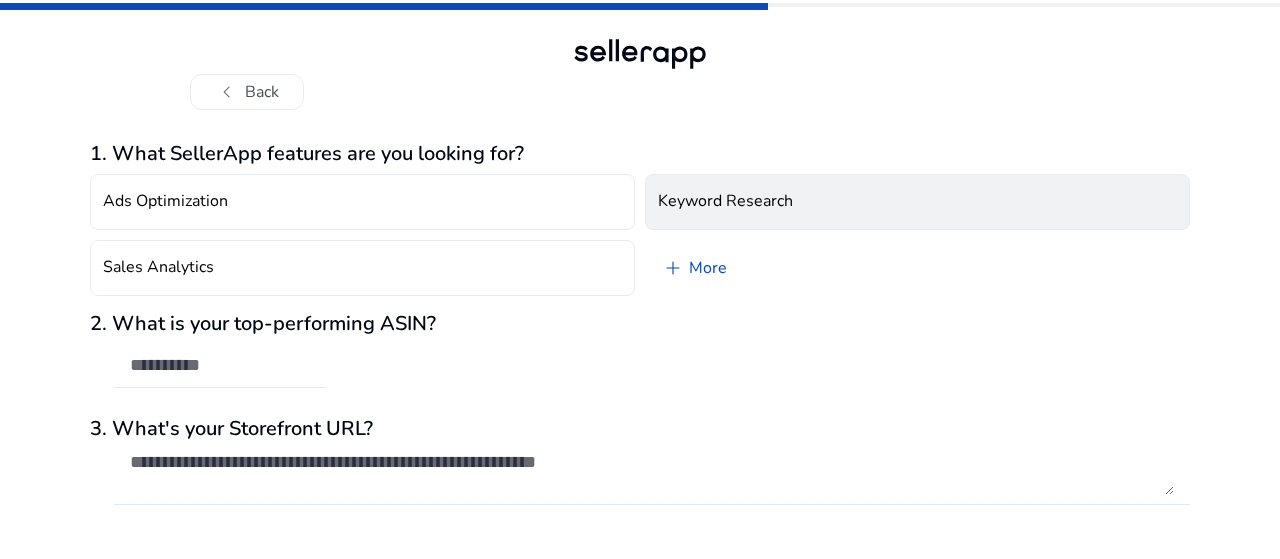 click on "Keyword Research" 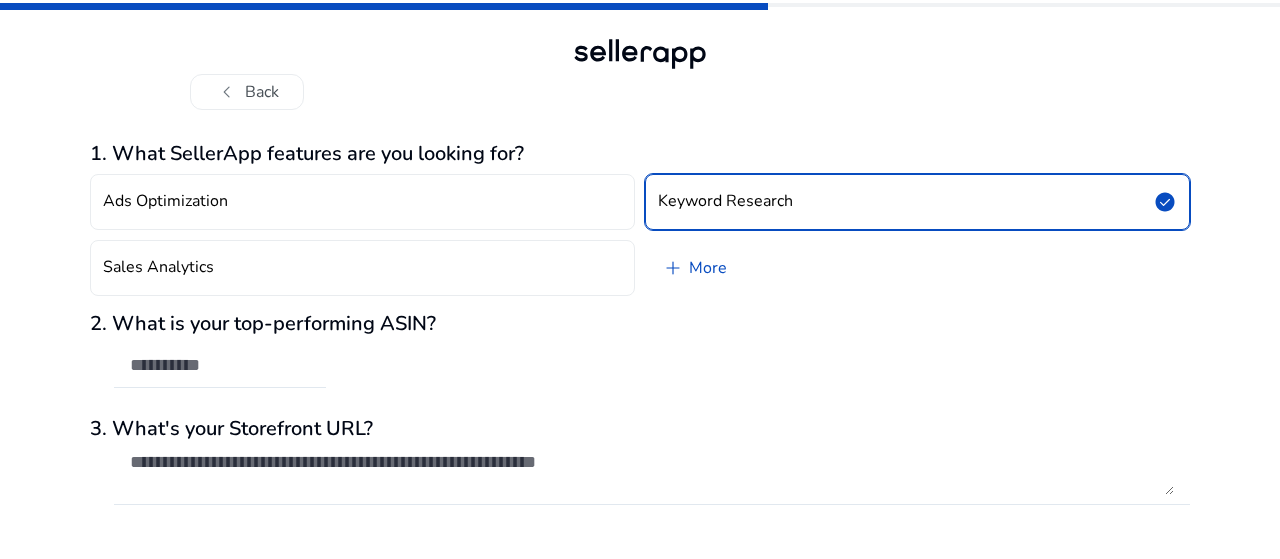 click 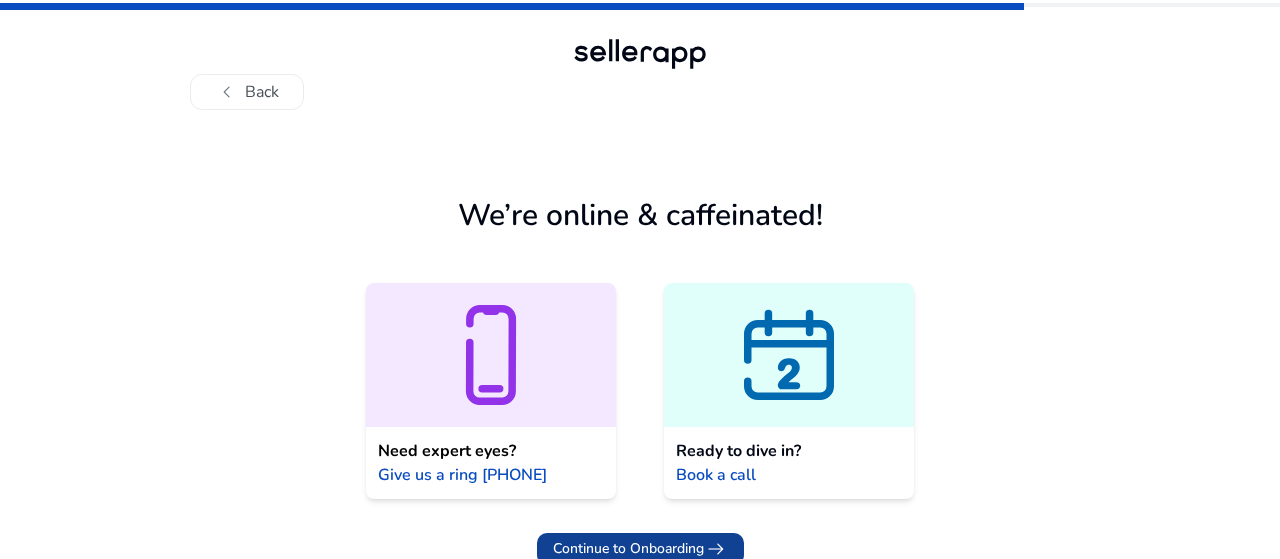 click on "Continue to Onboarding" 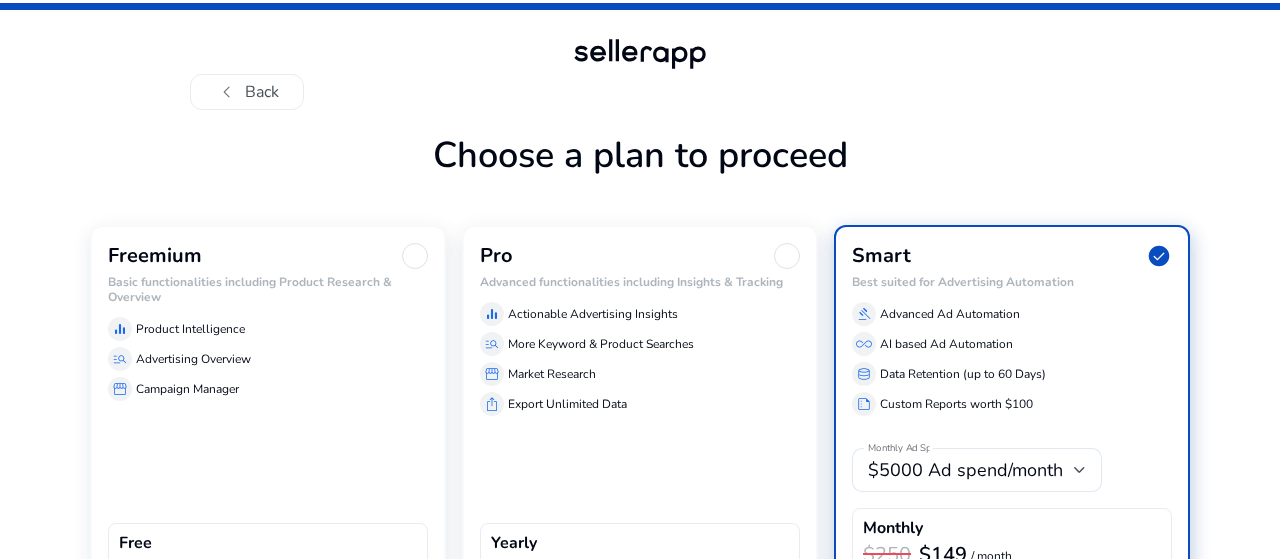 click on "Freemium Basic functionalities including Product Research & Overview  equalizer  Product Intelligence  manage_search  Advertising Overview  storefront  Campaign Manager  Free  $0  / month" 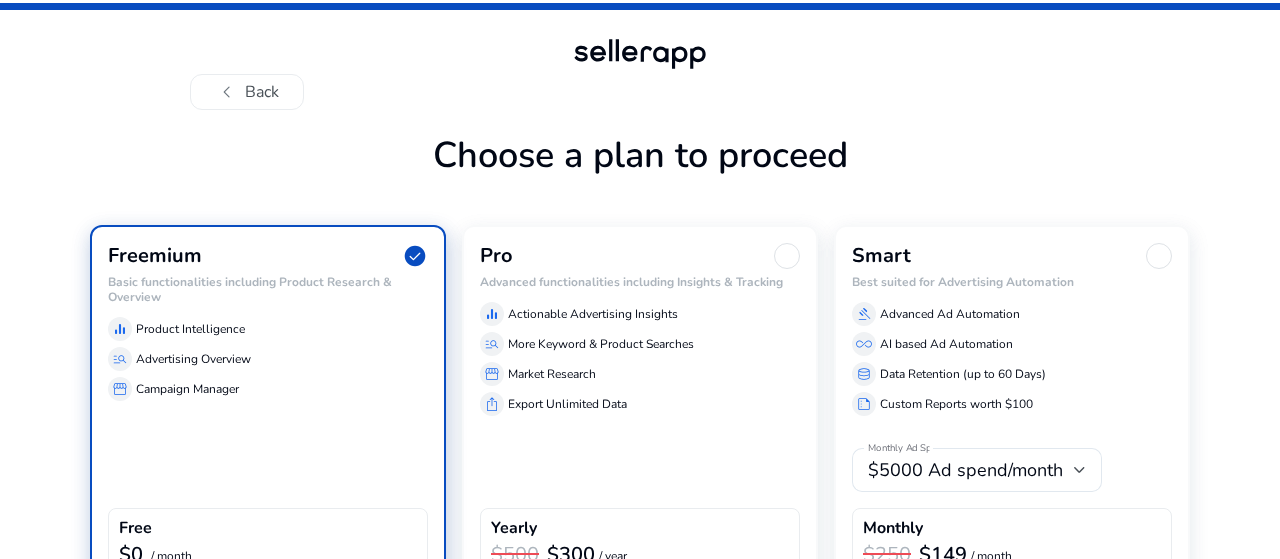 click on "Next   arrow_right_alt" 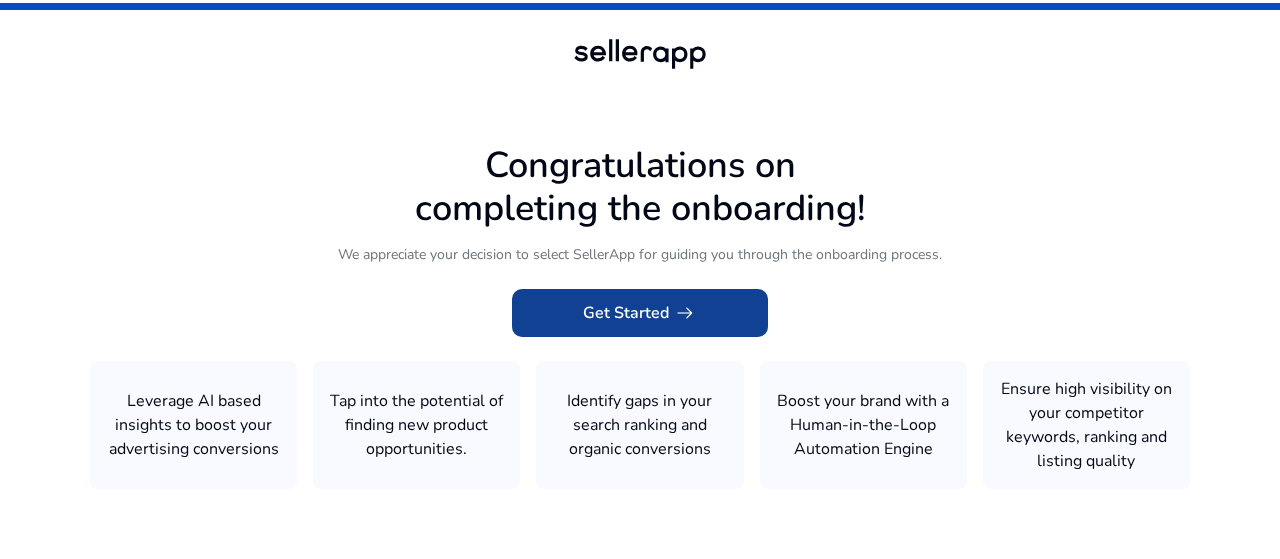 click on "Get Started   arrow_right_alt" 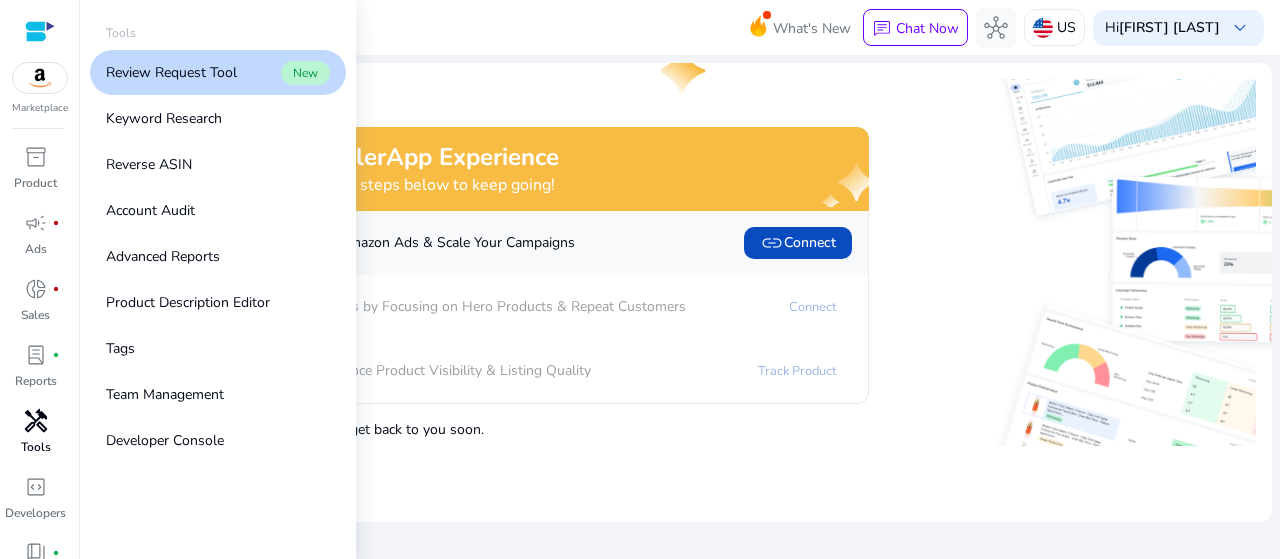 click on "Tools" at bounding box center (36, 447) 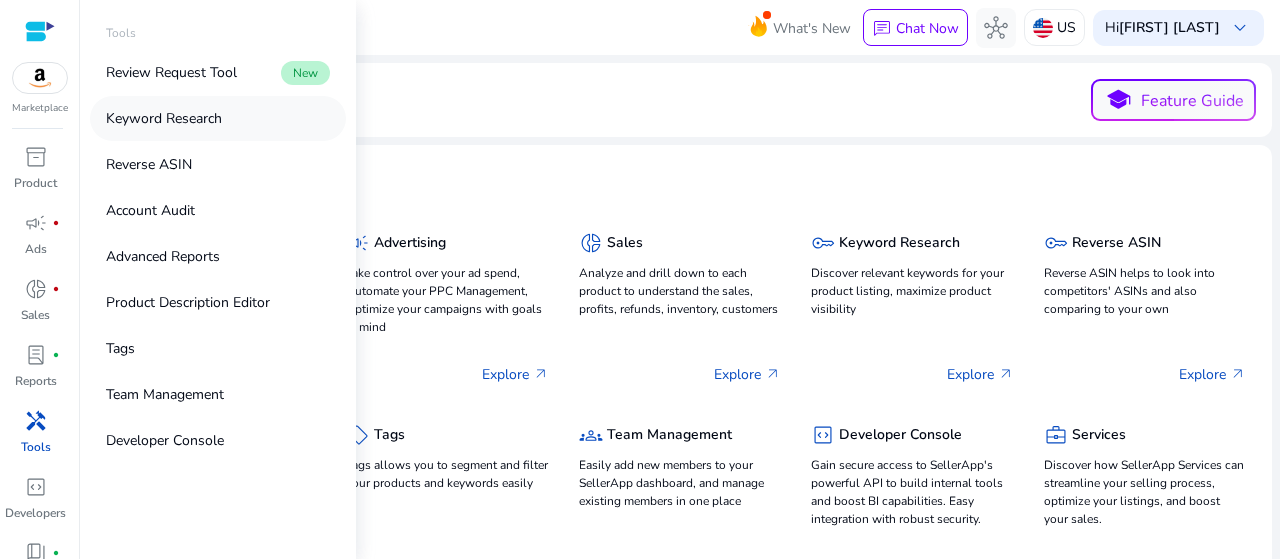 click on "Keyword Research" at bounding box center (164, 118) 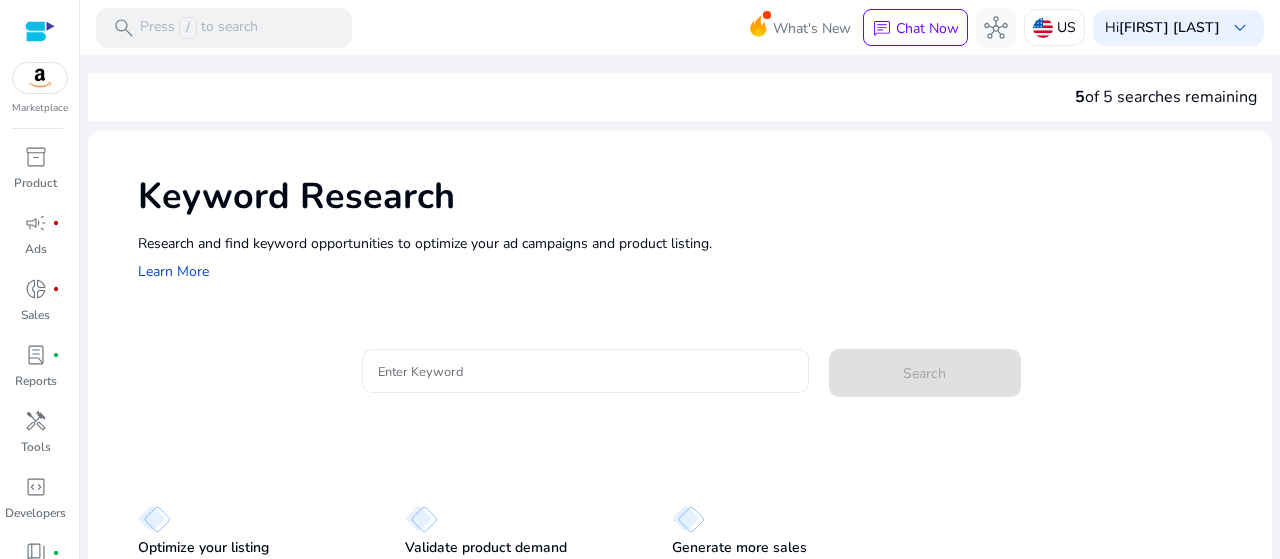 click on "Enter Keyword" at bounding box center [585, 371] 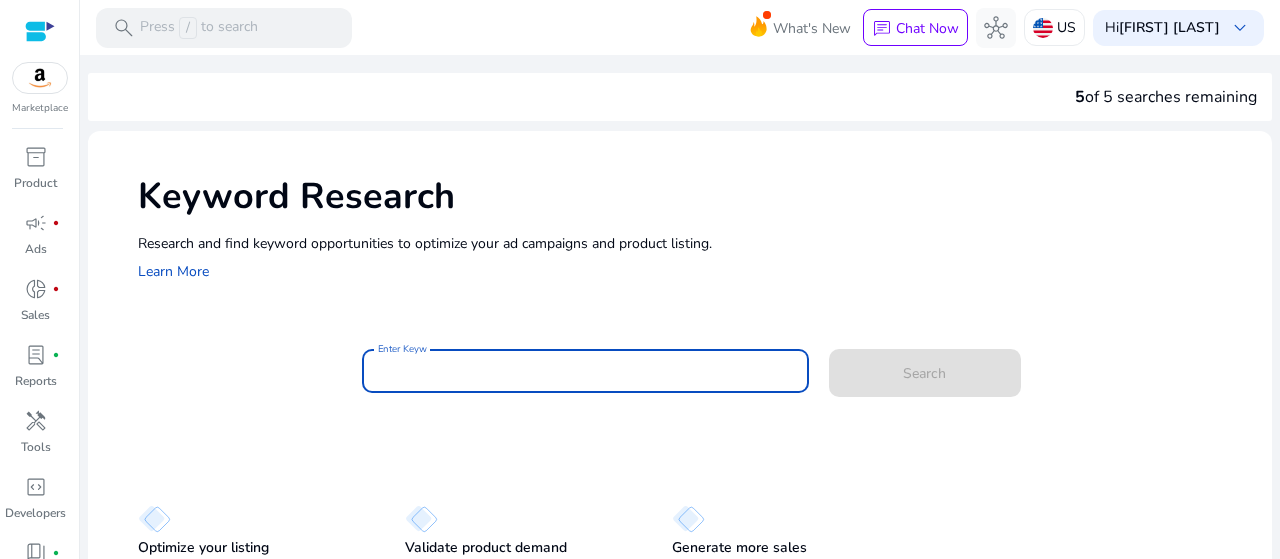 paste on "**********" 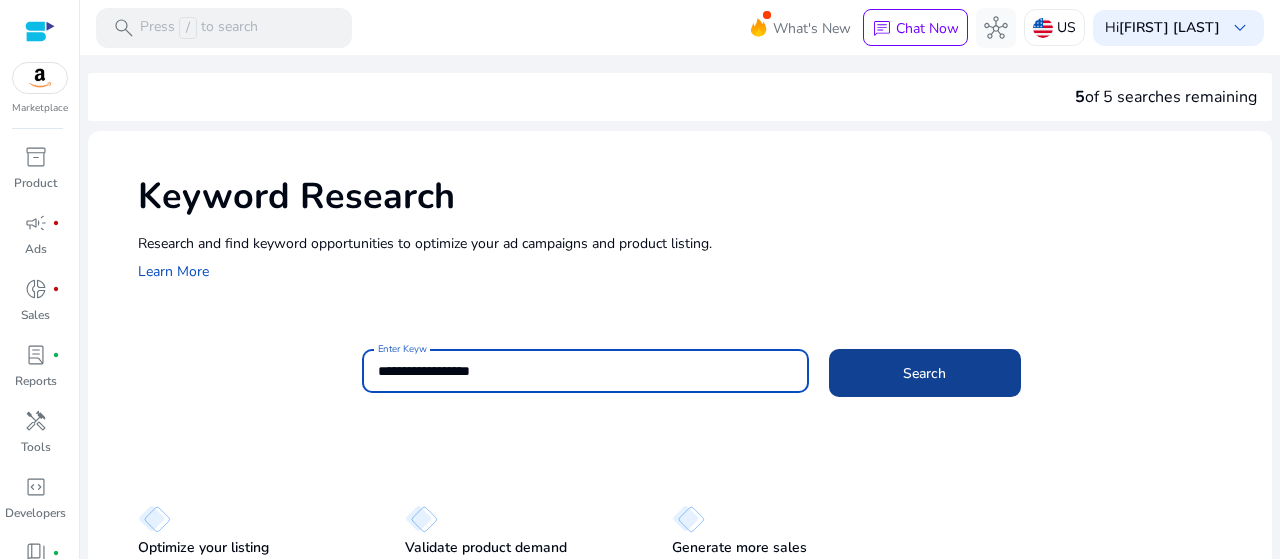 type on "**********" 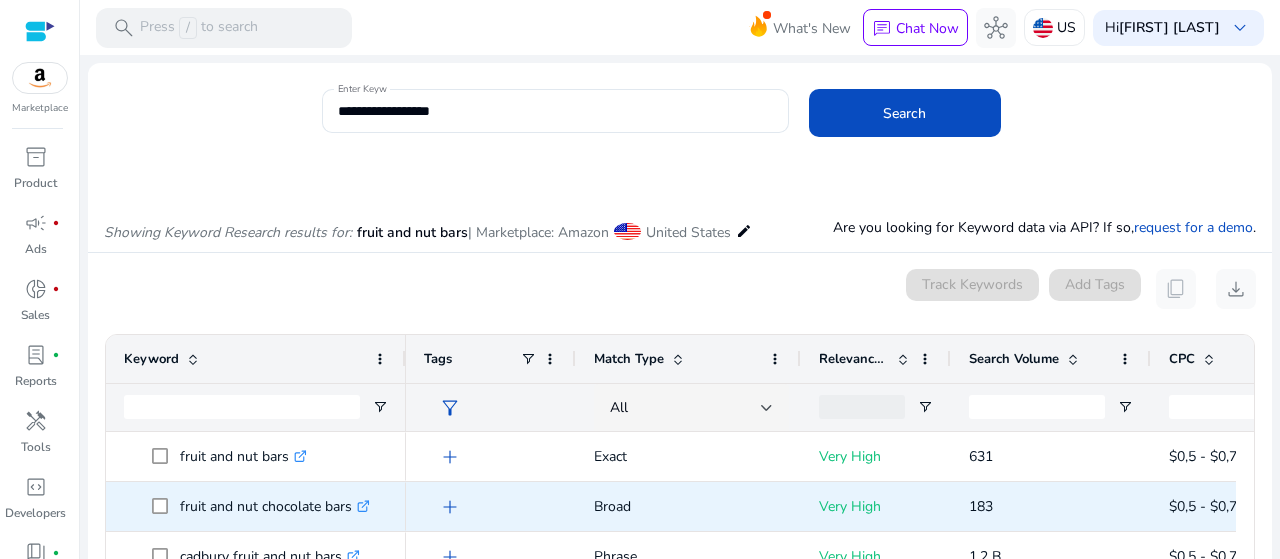 scroll, scrollTop: 224, scrollLeft: 0, axis: vertical 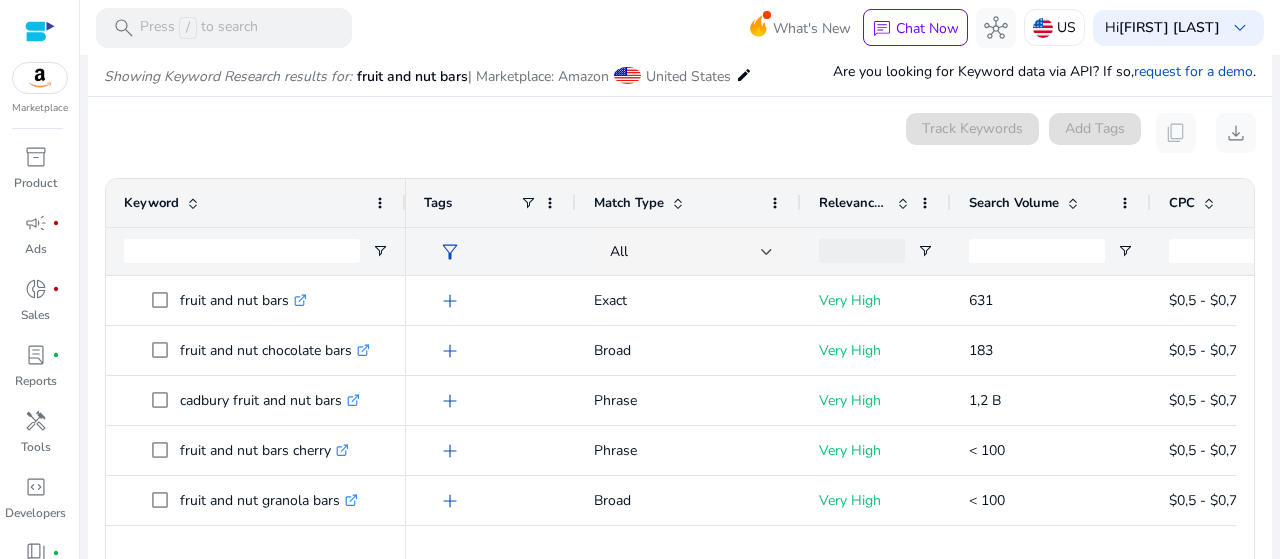 click on "Relevance Score" at bounding box center [854, 203] 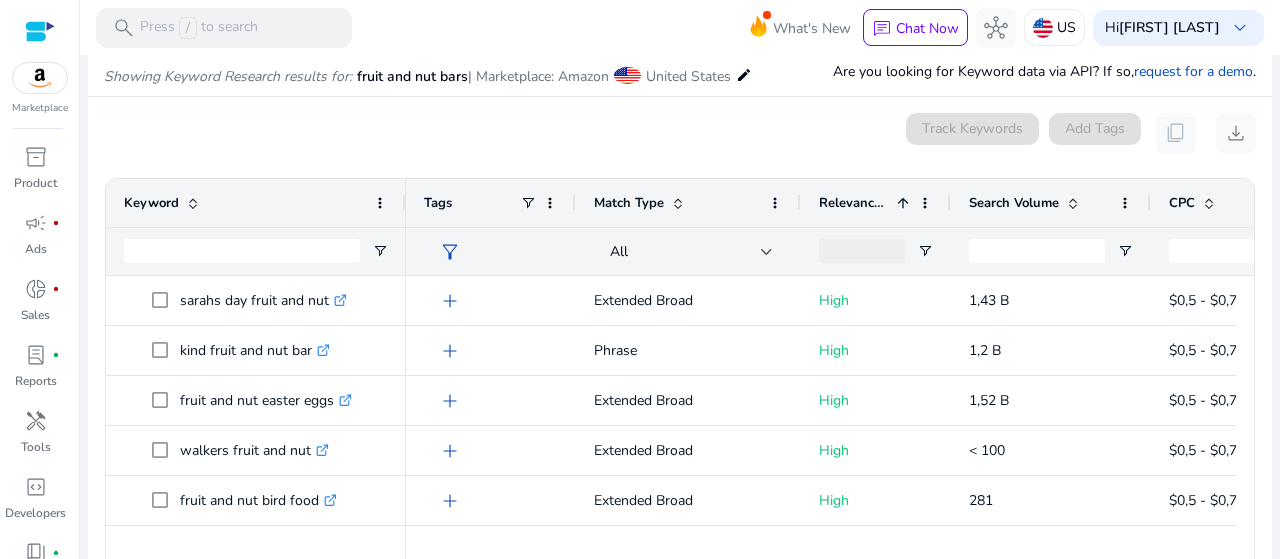 click on "Relevance Score" at bounding box center [854, 203] 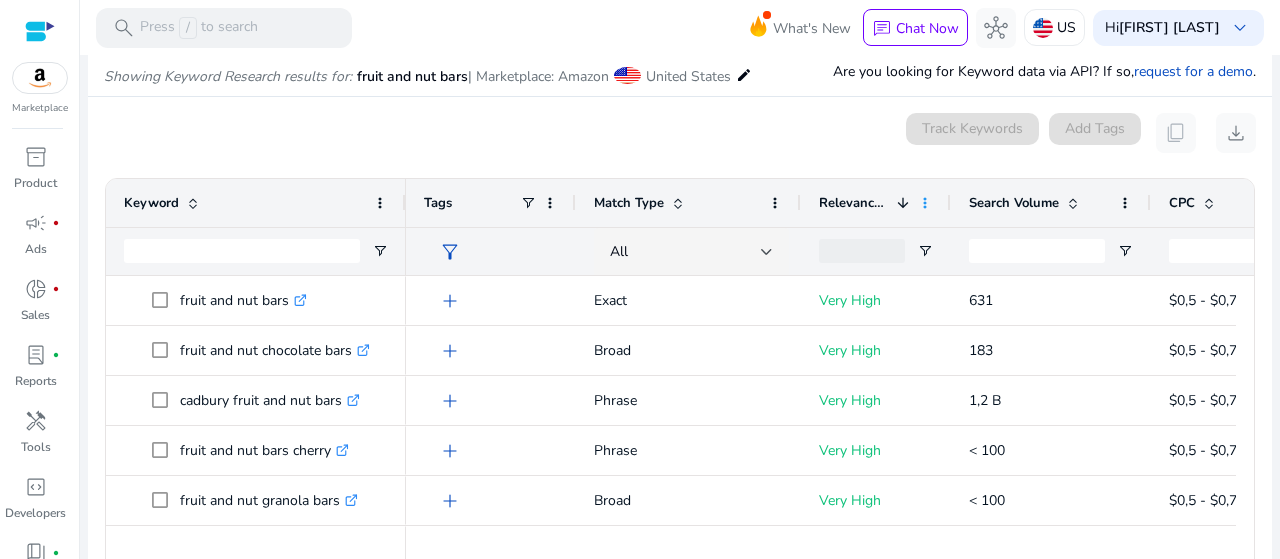 click at bounding box center (925, 203) 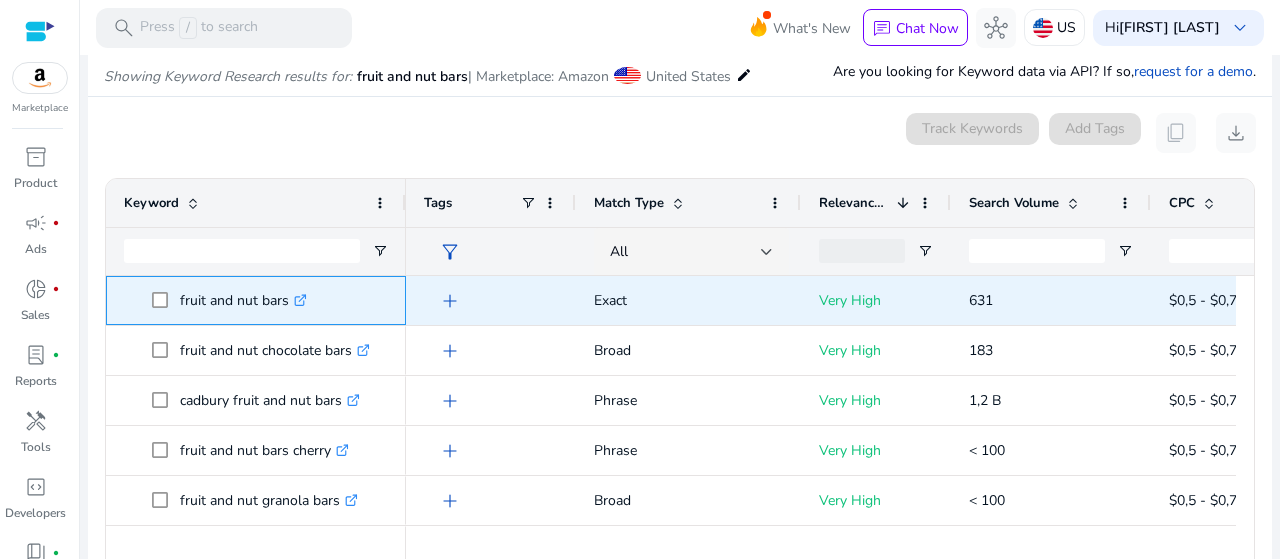 click on "fruit and nut bars  .st0{fill:#2c8af8}" at bounding box center (243, 300) 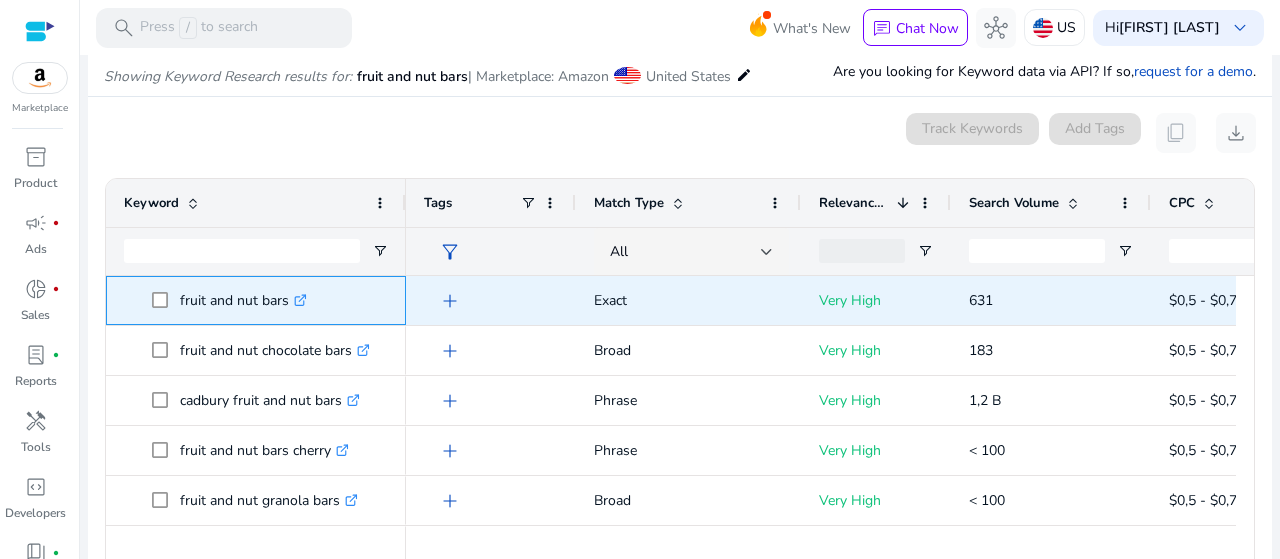 click on ".st0{fill:#2c8af8}" 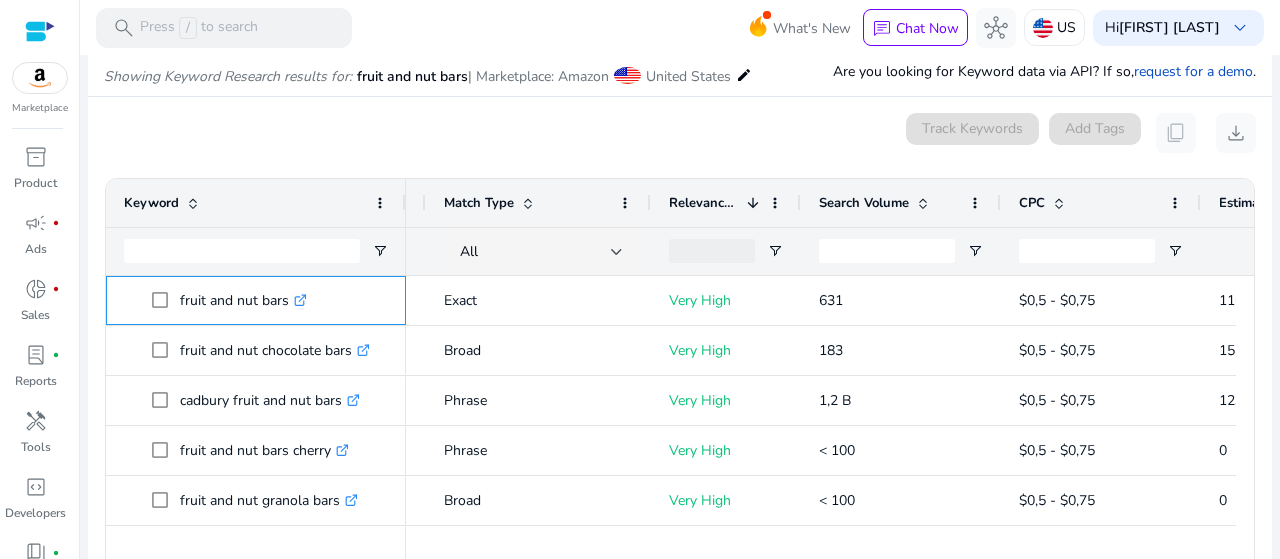 drag, startPoint x: 716, startPoint y: 526, endPoint x: 738, endPoint y: 520, distance: 22.803509 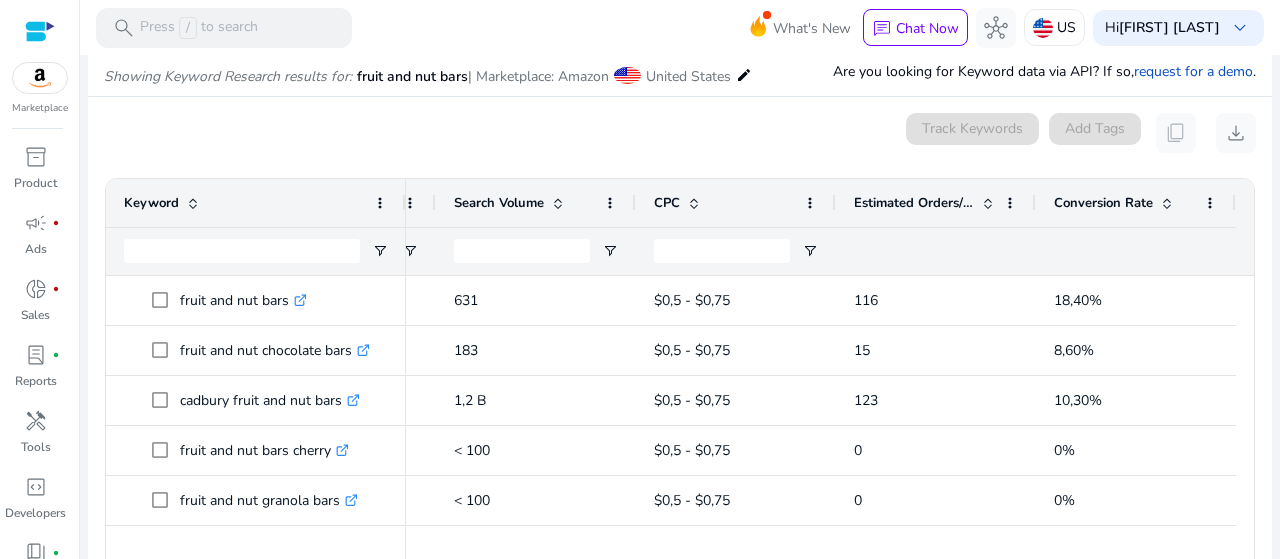 drag, startPoint x: 801, startPoint y: 520, endPoint x: 1077, endPoint y: 509, distance: 276.21912 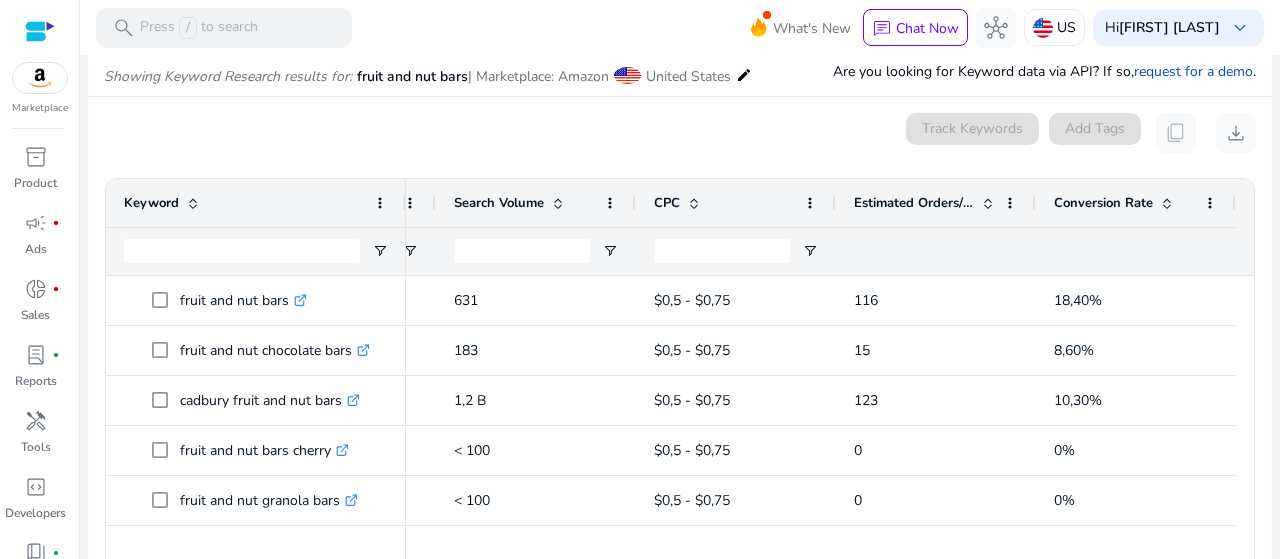 click at bounding box center (563, 550) 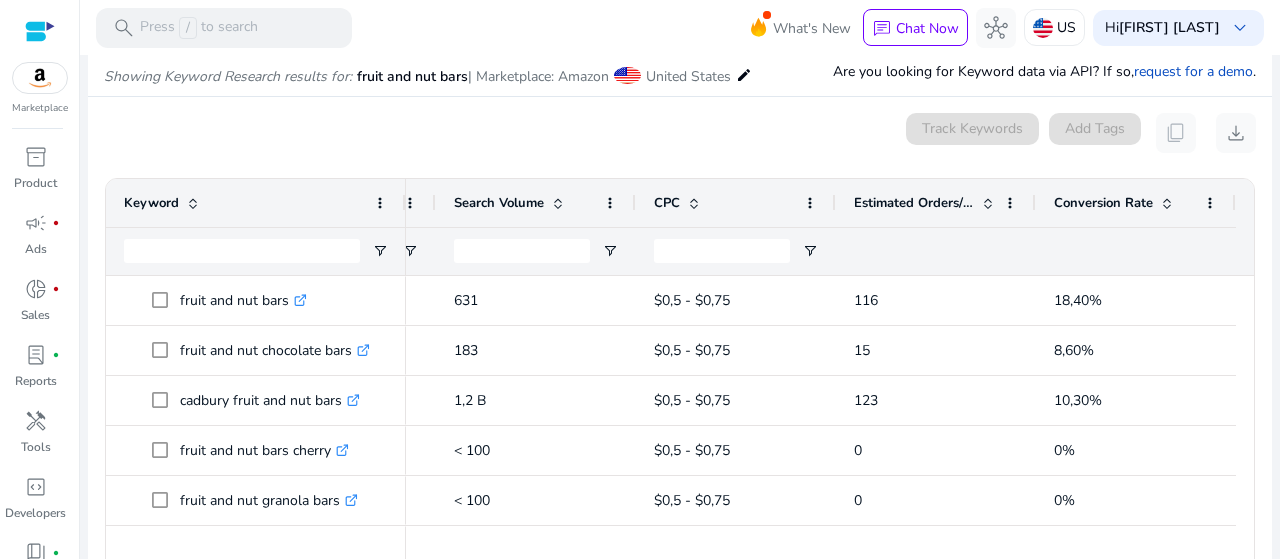 click at bounding box center (563, 550) 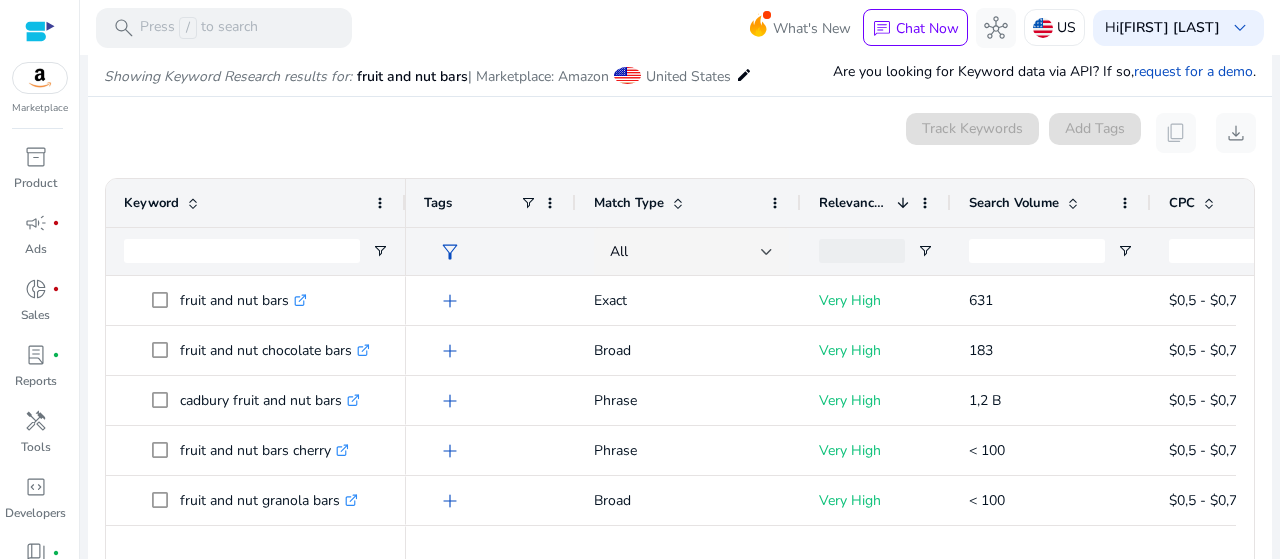 click at bounding box center (1078, 550) 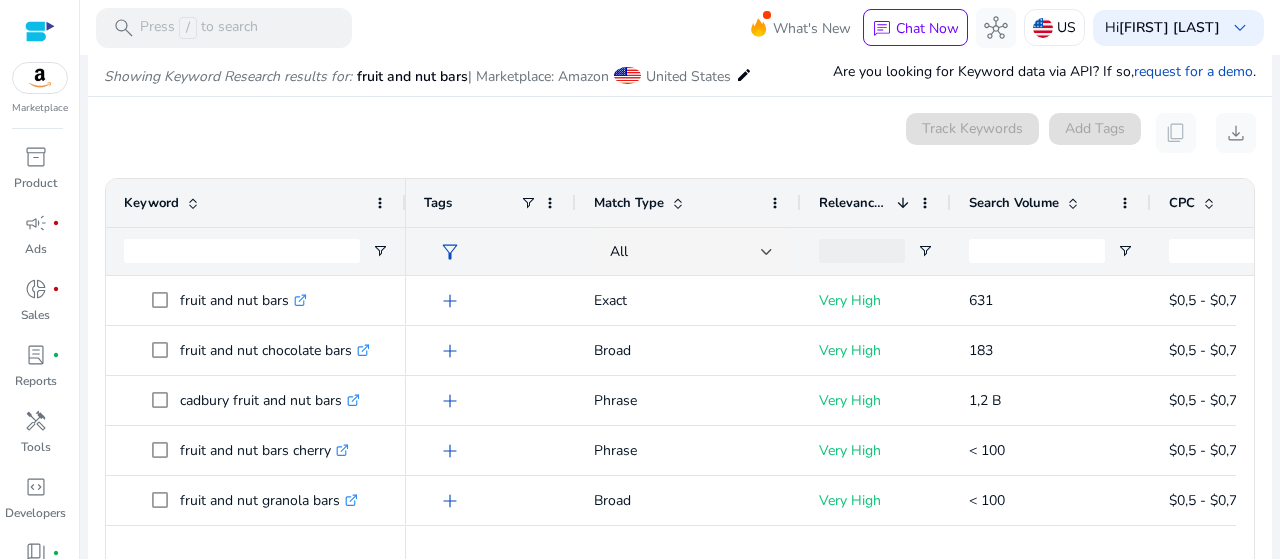 click at bounding box center (1078, 550) 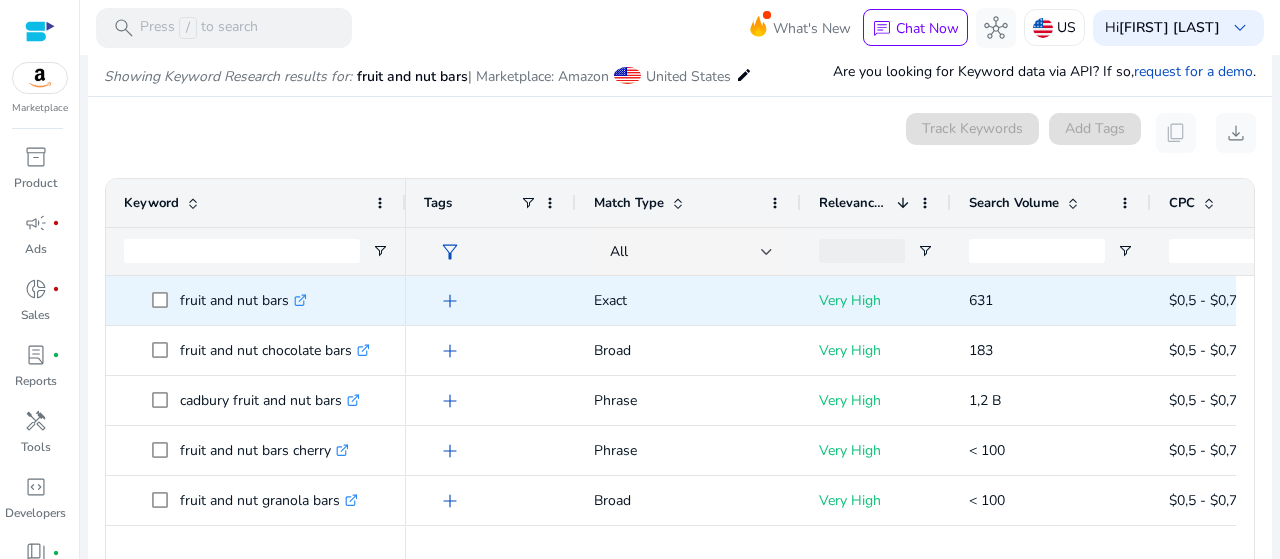 click on "add" at bounding box center [450, 301] 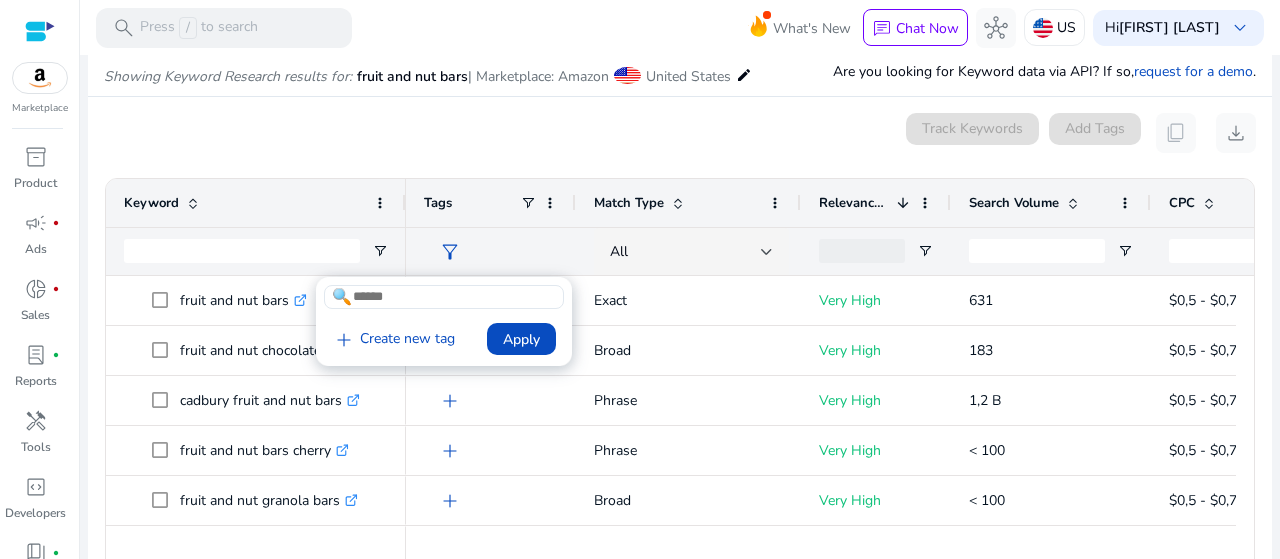 click at bounding box center [640, 279] 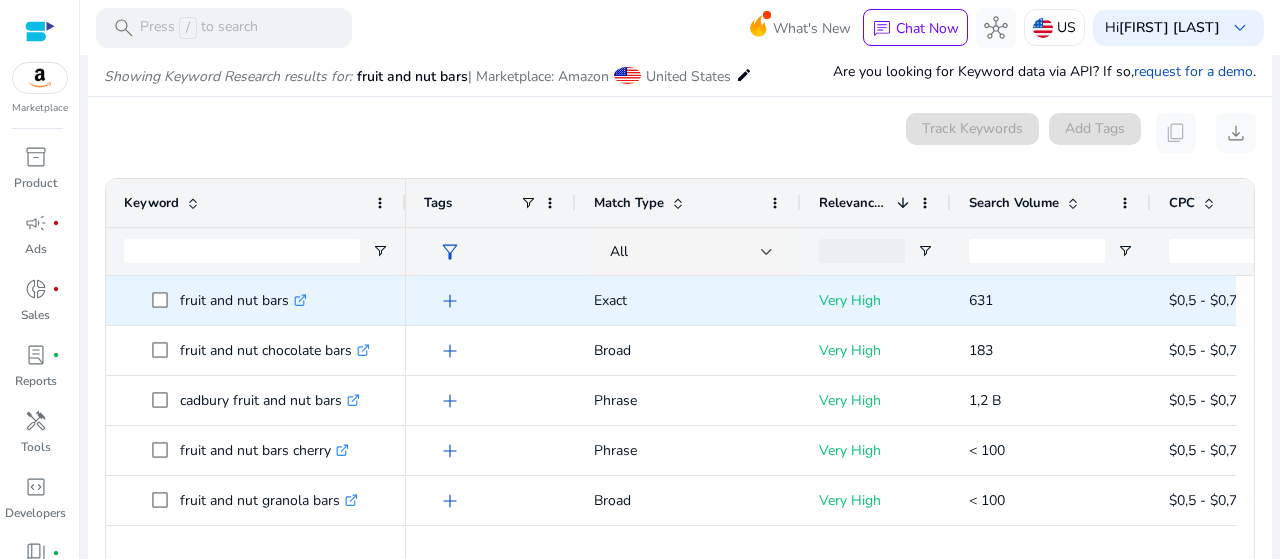 click on "Exact" at bounding box center (688, 300) 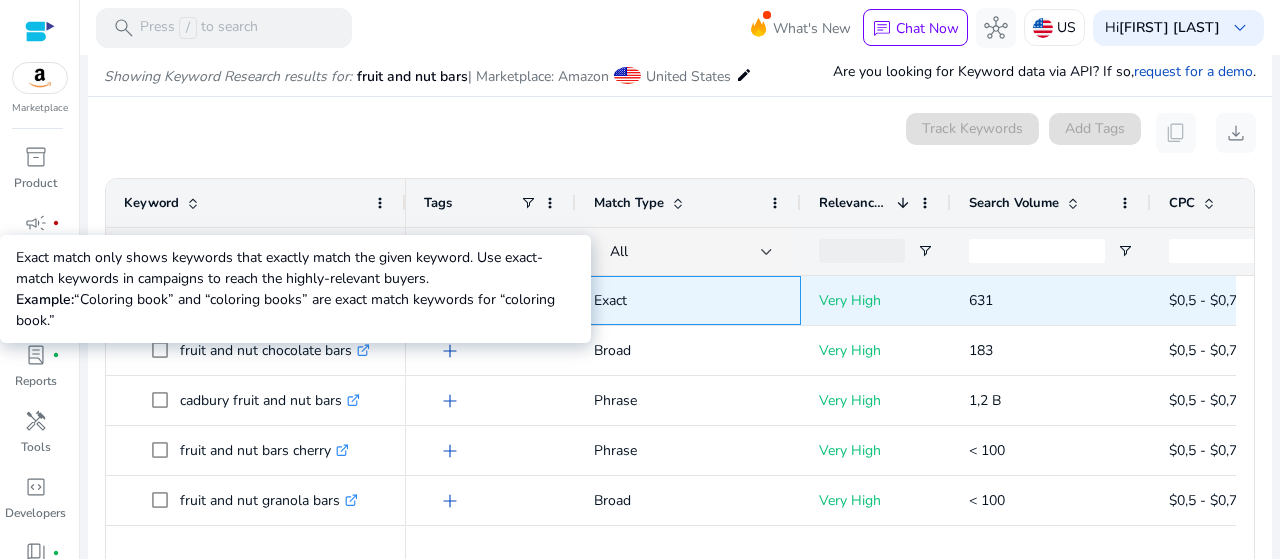click on "Exact" at bounding box center [688, 300] 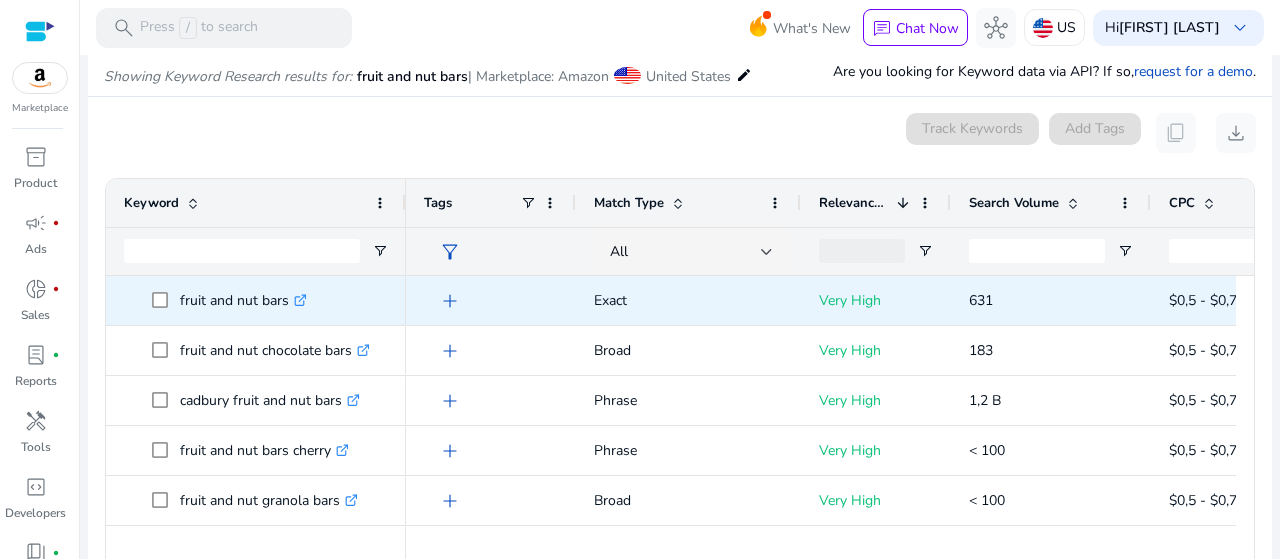 click on "Very High" at bounding box center (876, 300) 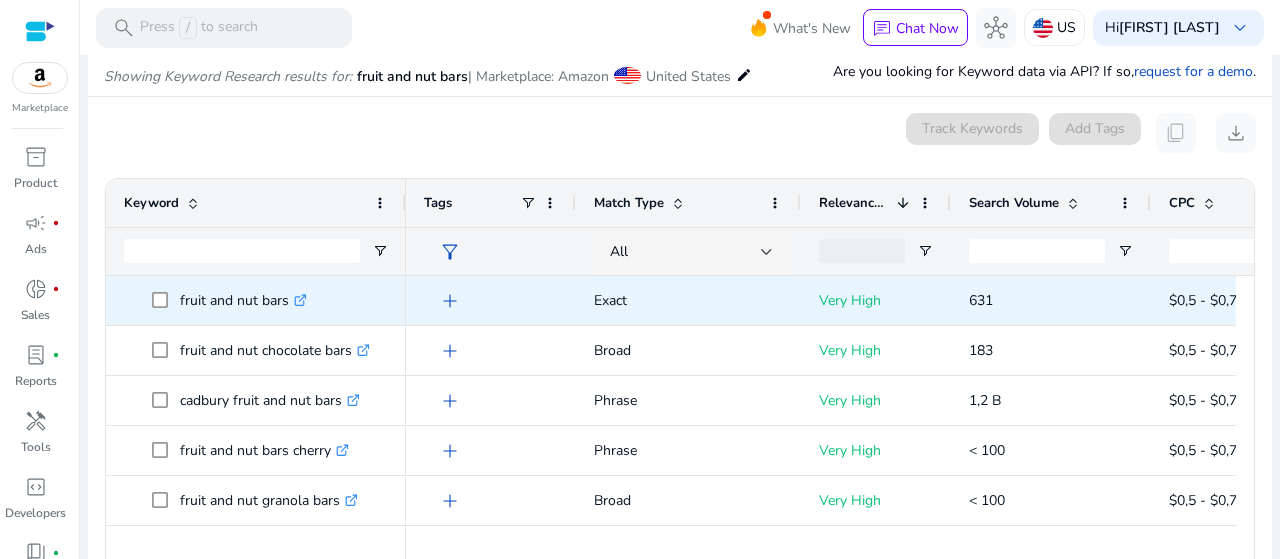 click on "631" at bounding box center [981, 300] 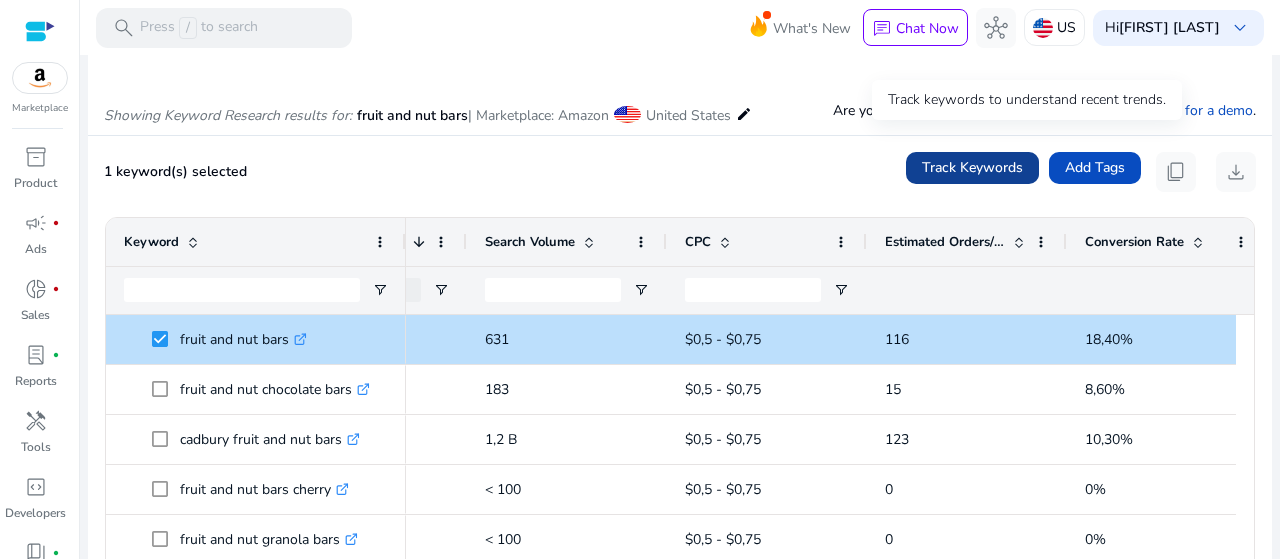 click on "Track Keywords" at bounding box center [972, 167] 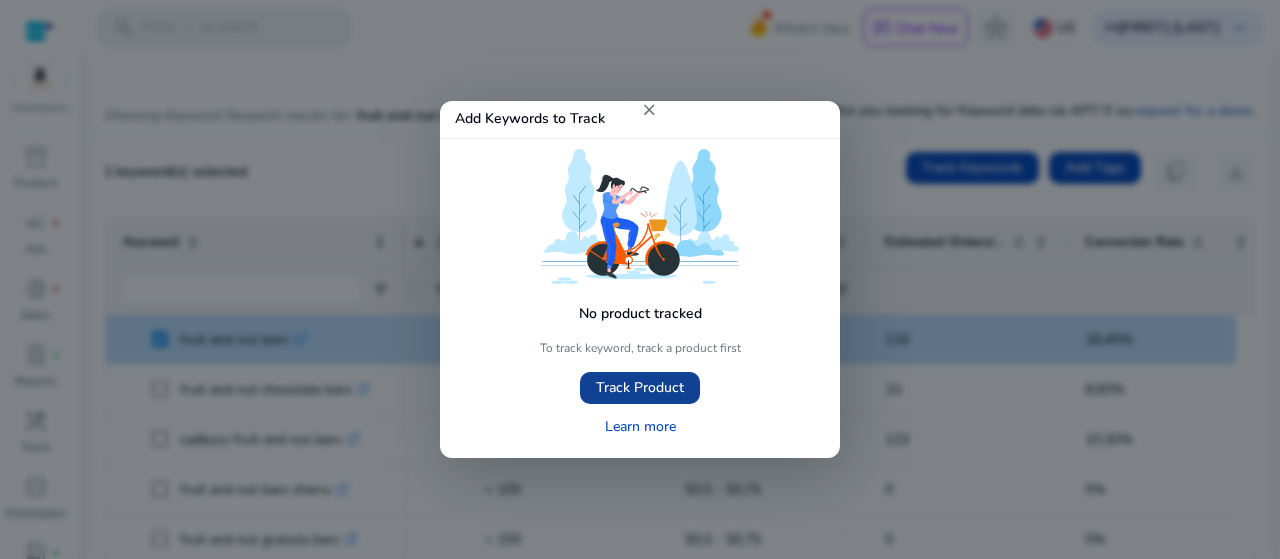 click on "Track Product" at bounding box center [640, 387] 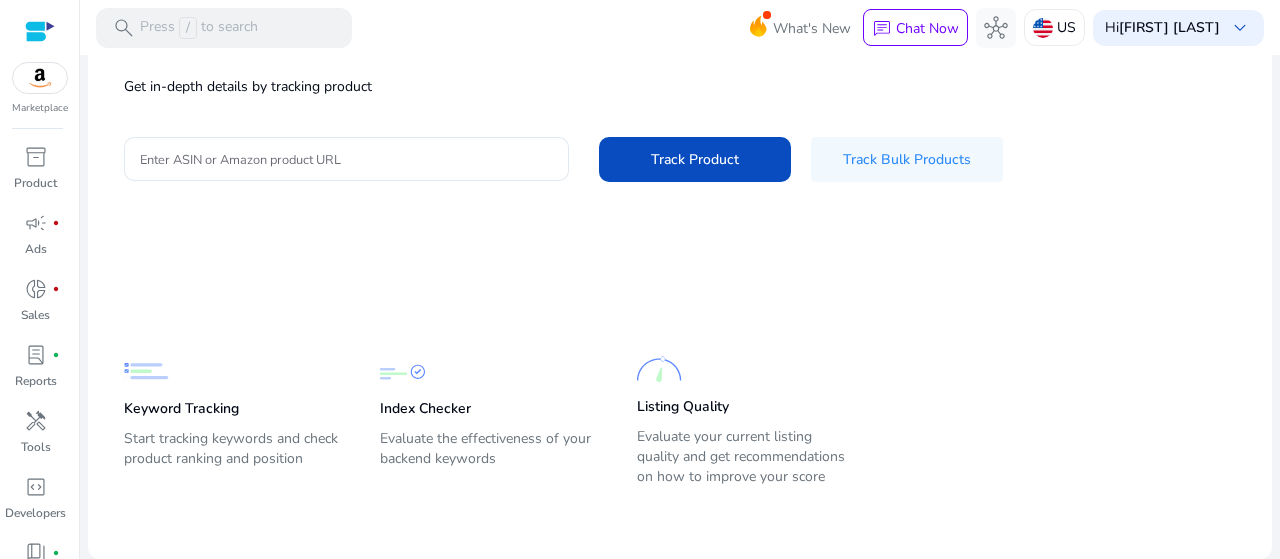 scroll, scrollTop: 0, scrollLeft: 0, axis: both 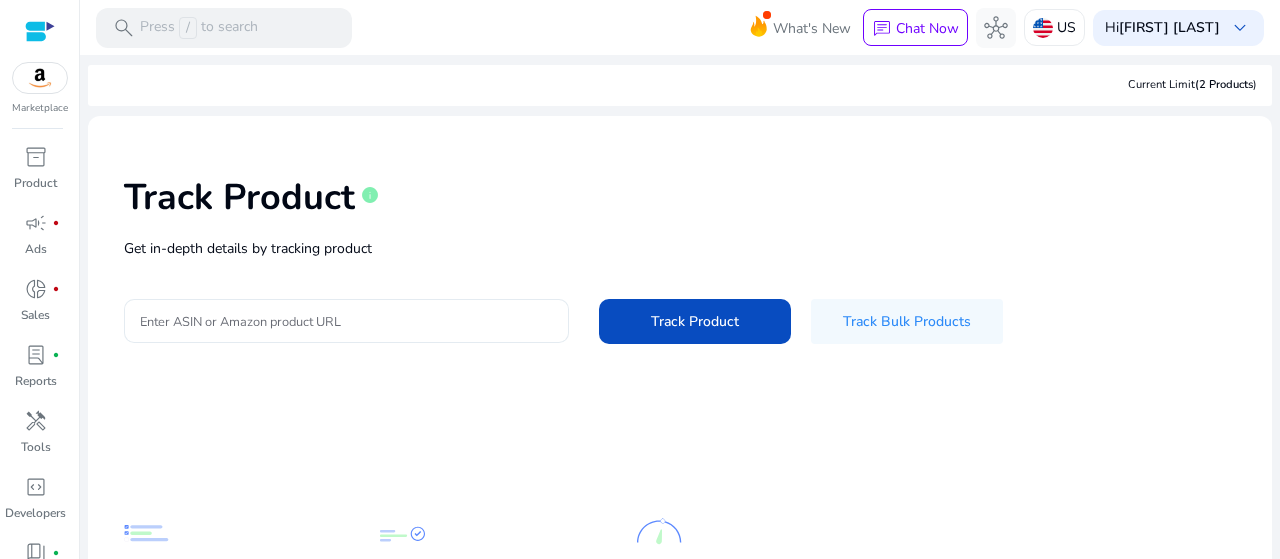 click on "Enter ASIN or Amazon product URL" at bounding box center (346, 321) 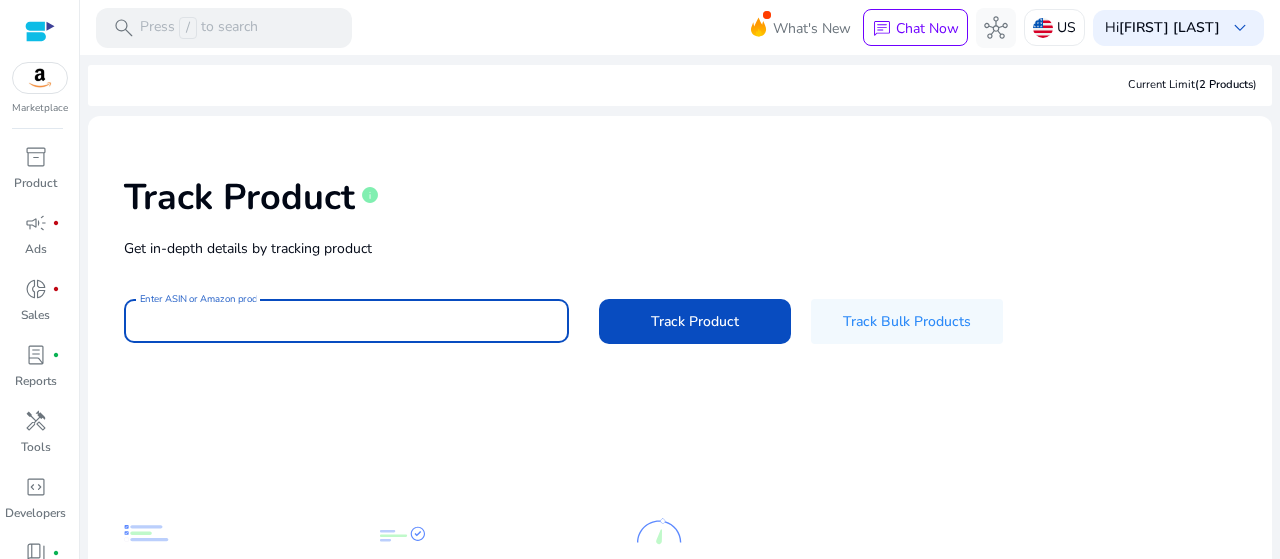 paste on "**********" 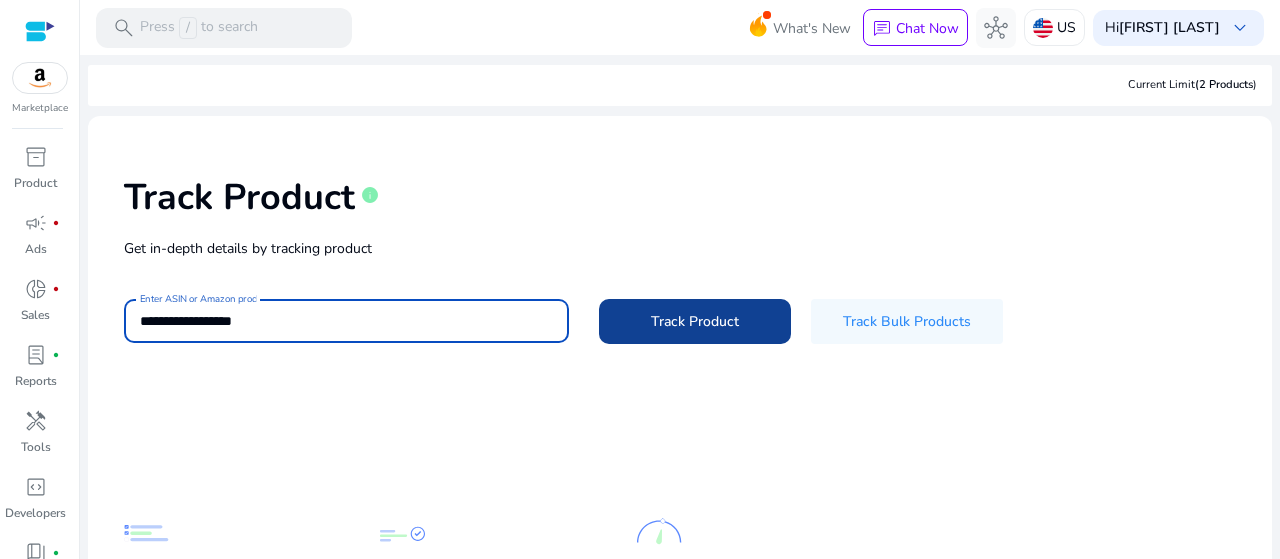 click on "Track Product" 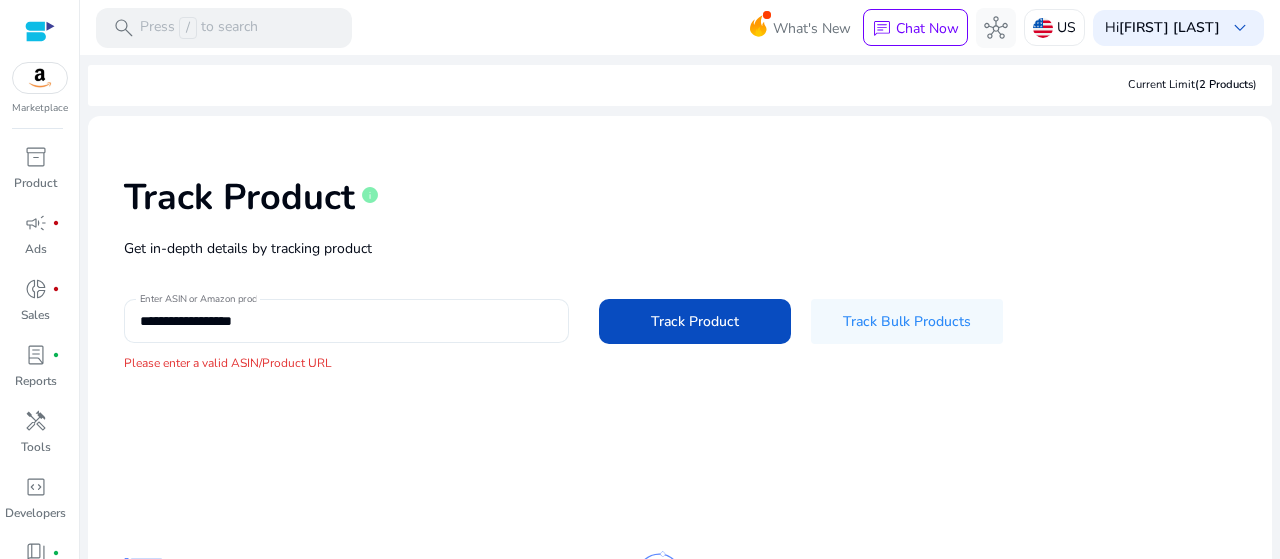 click on "**********" at bounding box center [346, 321] 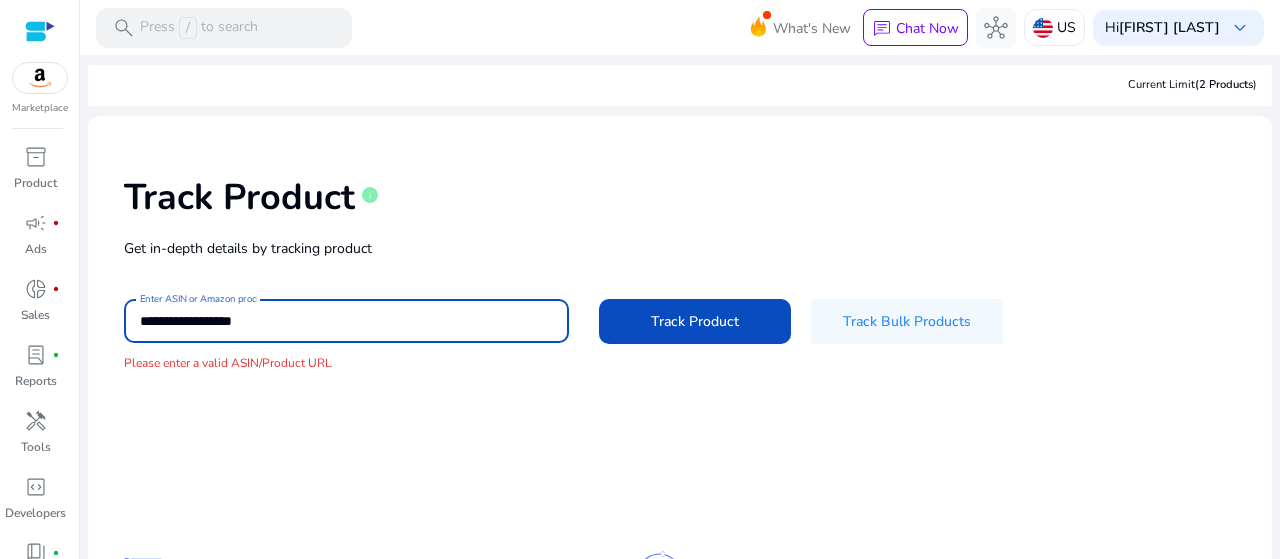 click on "**********" at bounding box center [346, 321] 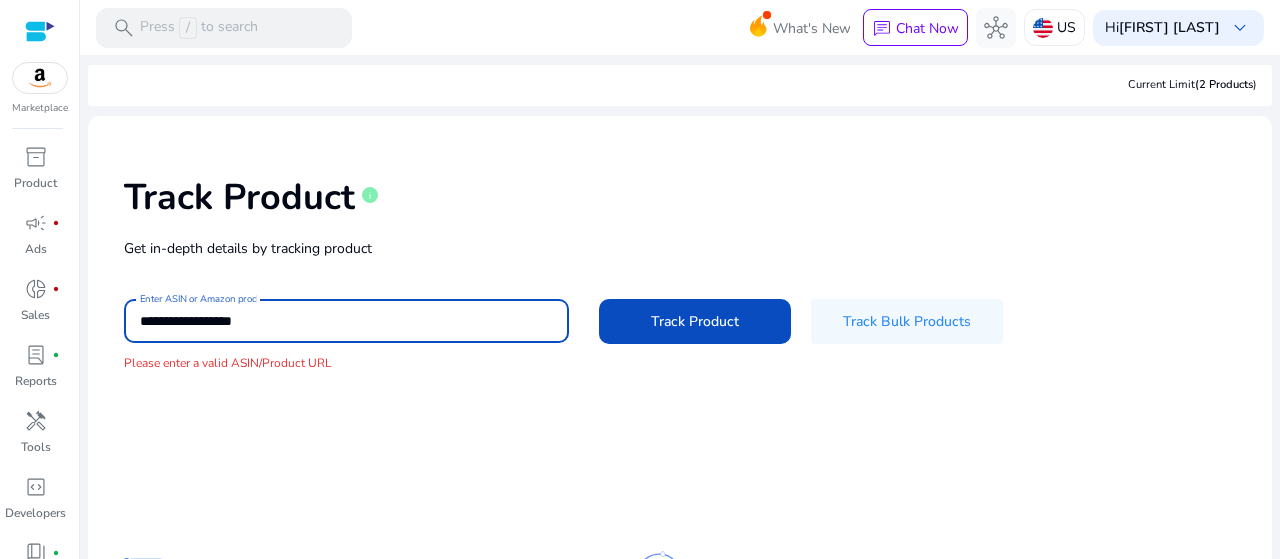 paste on "**********" 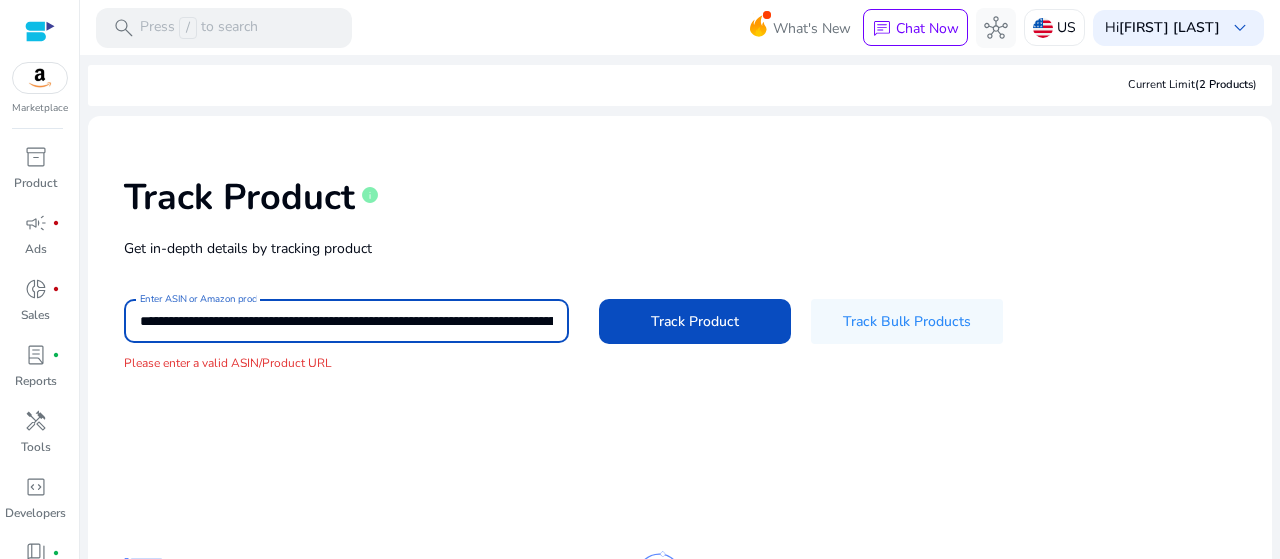 scroll, scrollTop: 0, scrollLeft: 4030, axis: horizontal 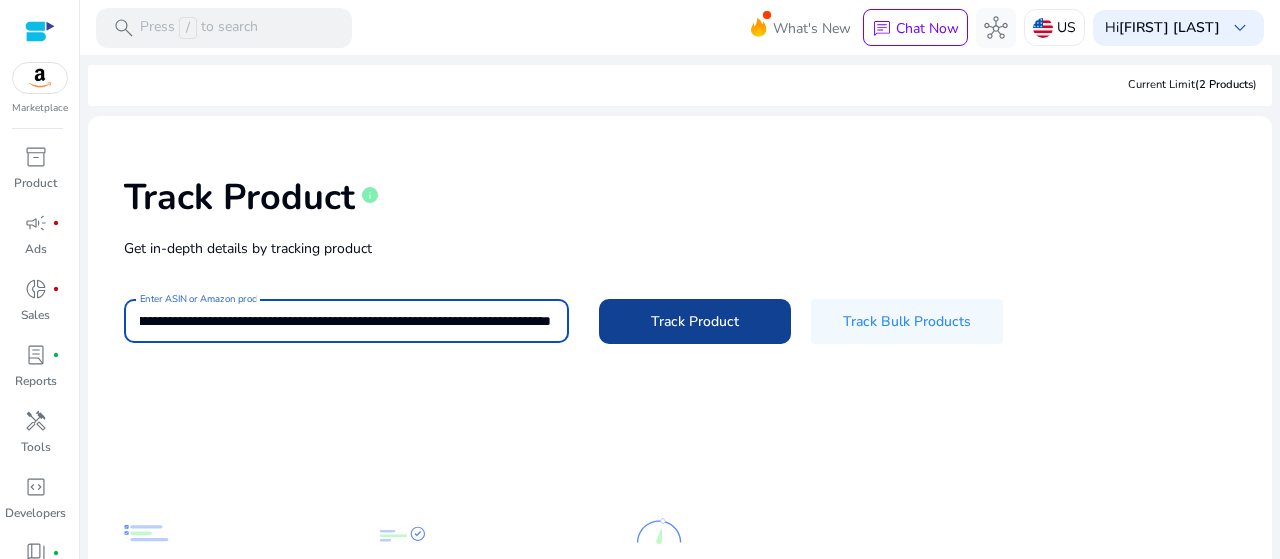 type on "**********" 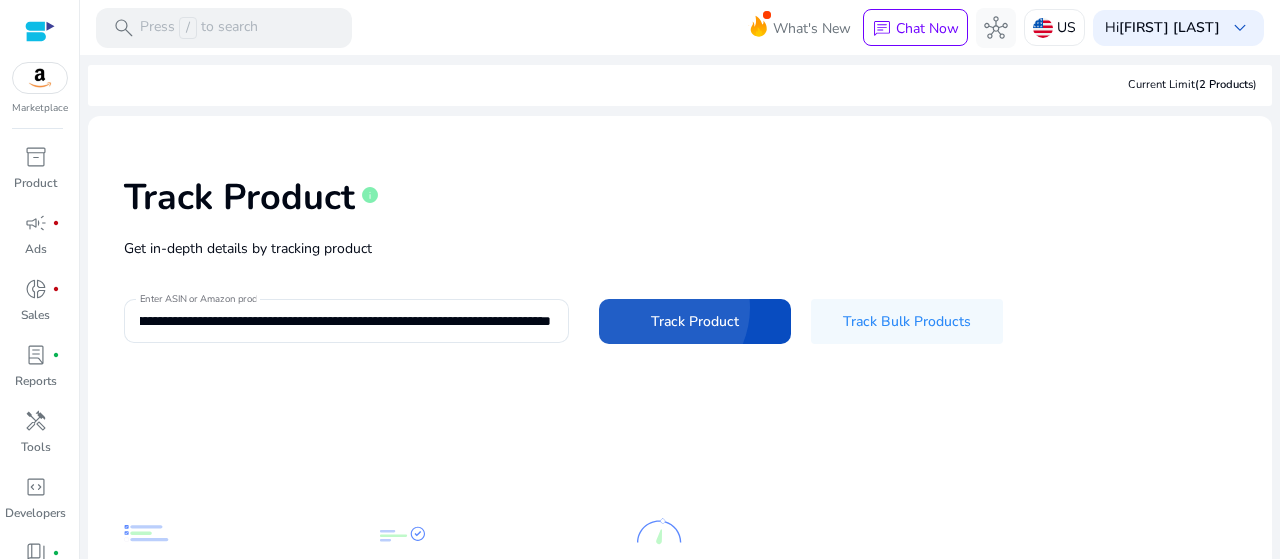 click 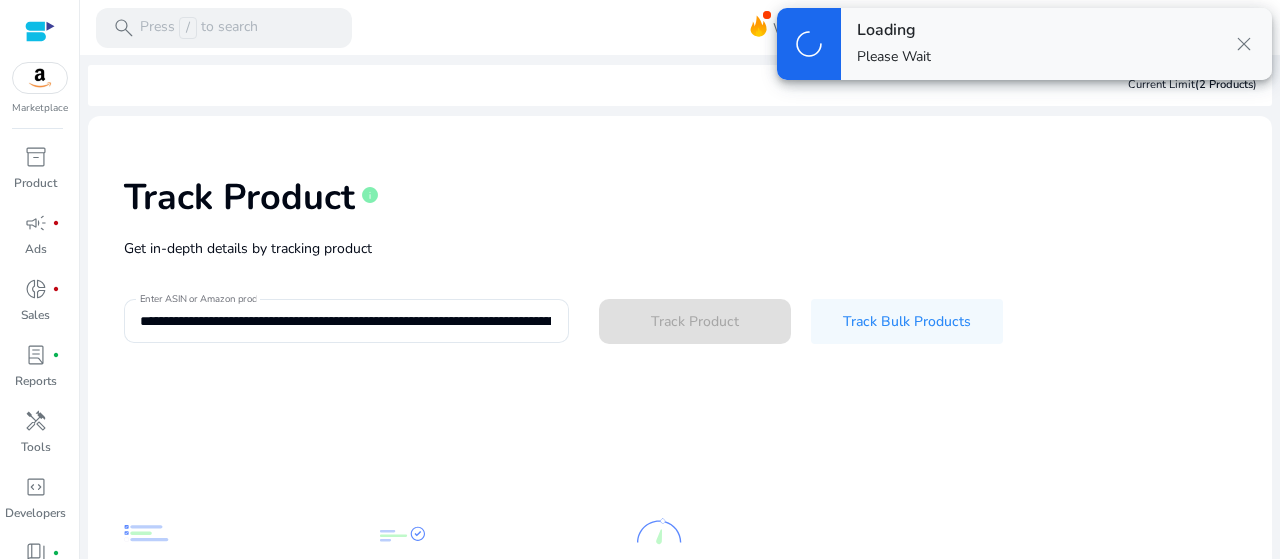 type 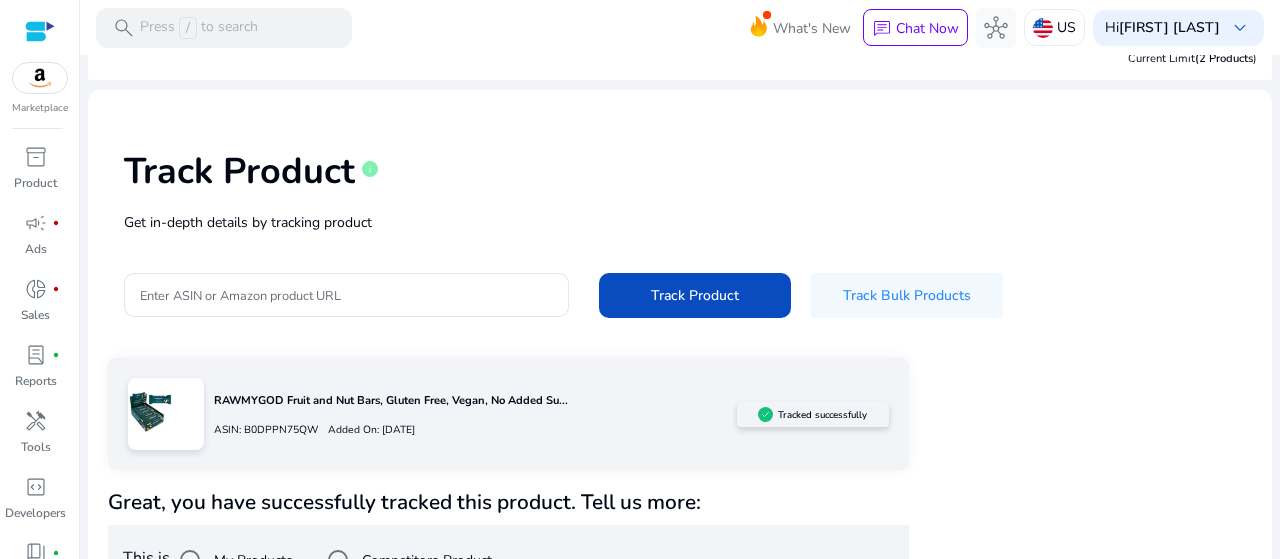 scroll, scrollTop: 33, scrollLeft: 0, axis: vertical 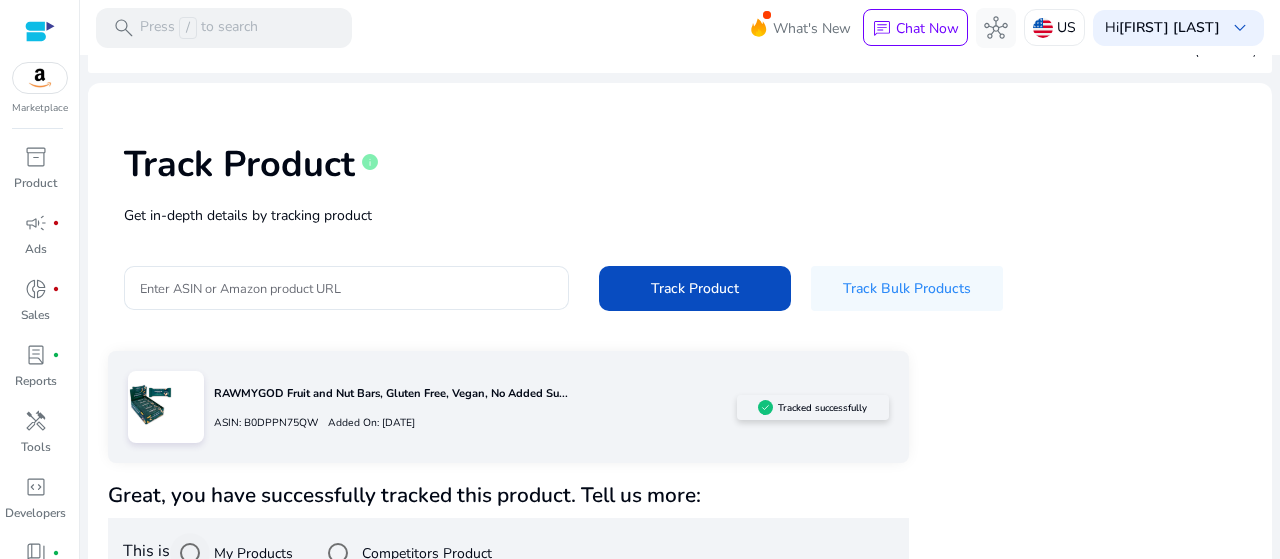 click on "My Products" at bounding box center (251, 553) 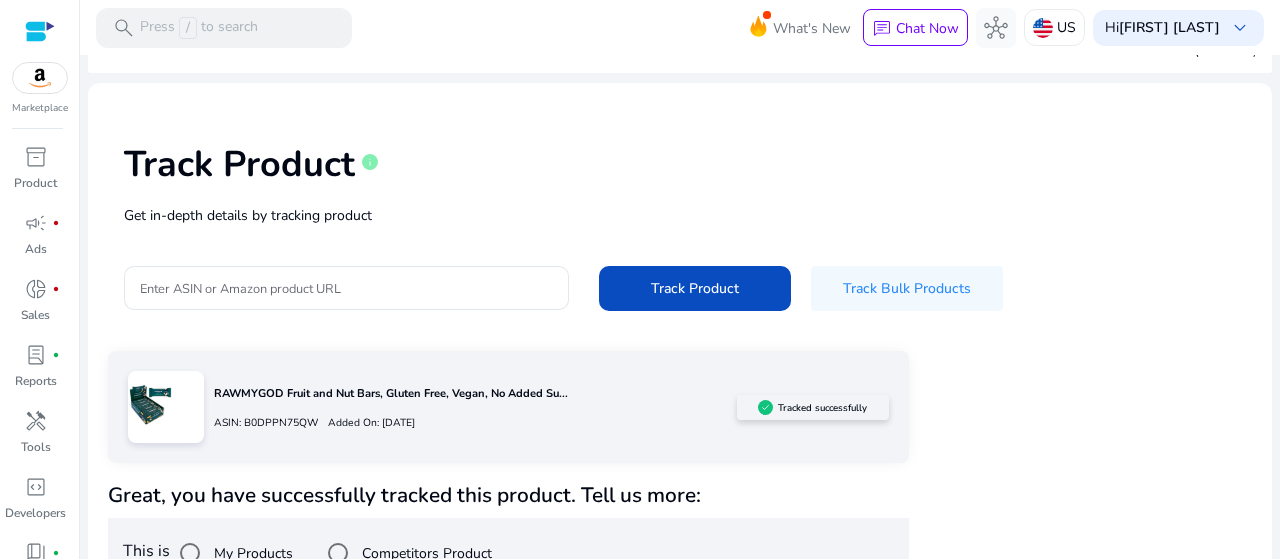click on "My Products" at bounding box center (251, 553) 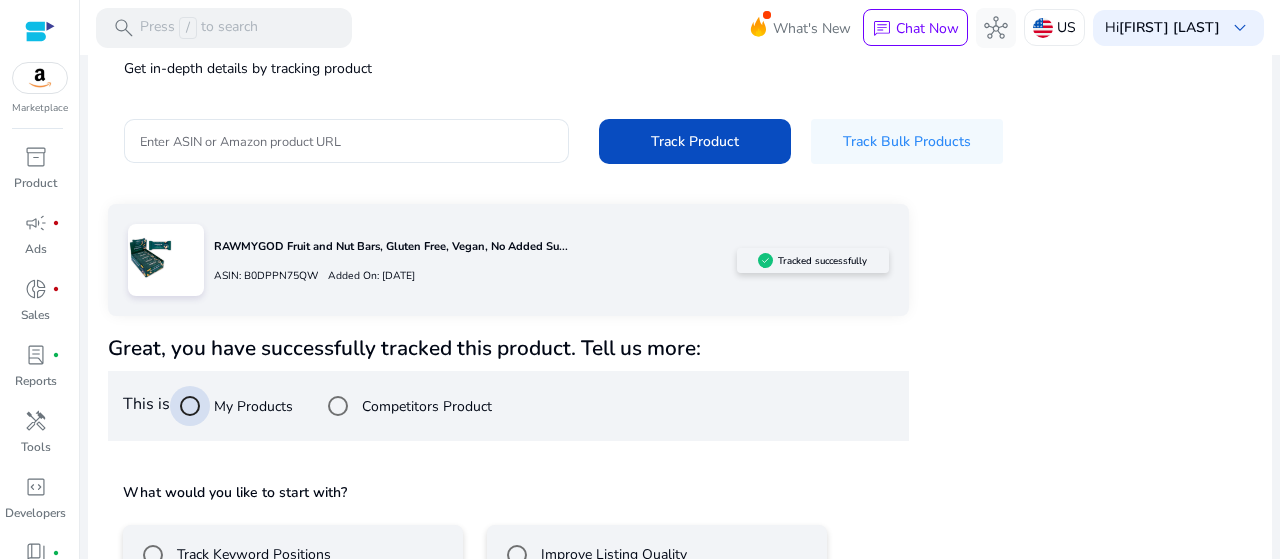 scroll, scrollTop: 246, scrollLeft: 0, axis: vertical 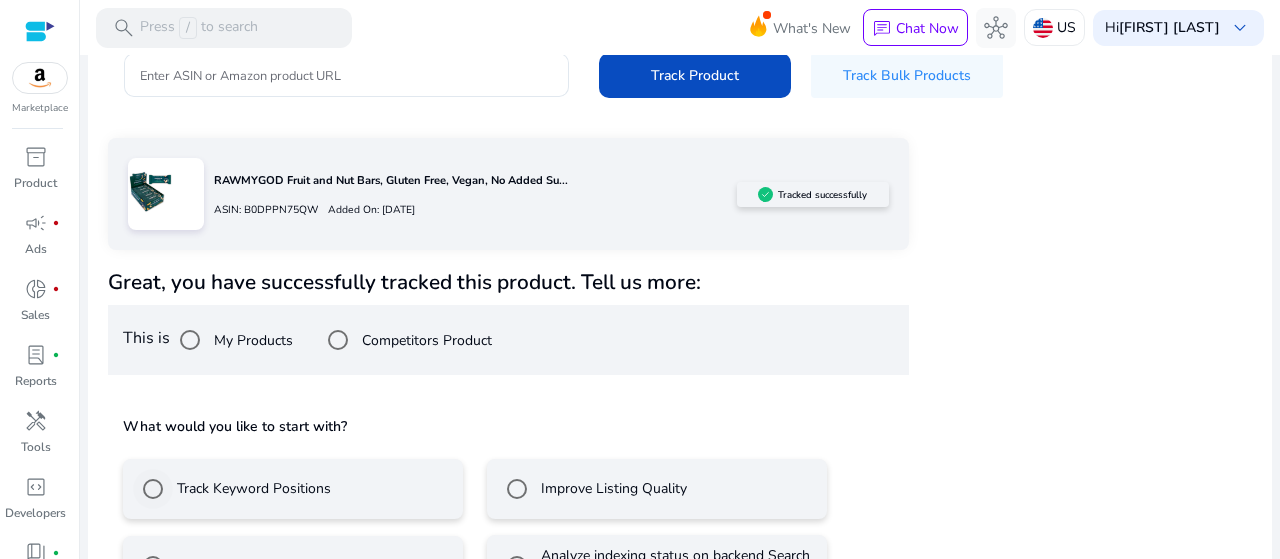 click on "Track Keyword Positions" at bounding box center (252, 488) 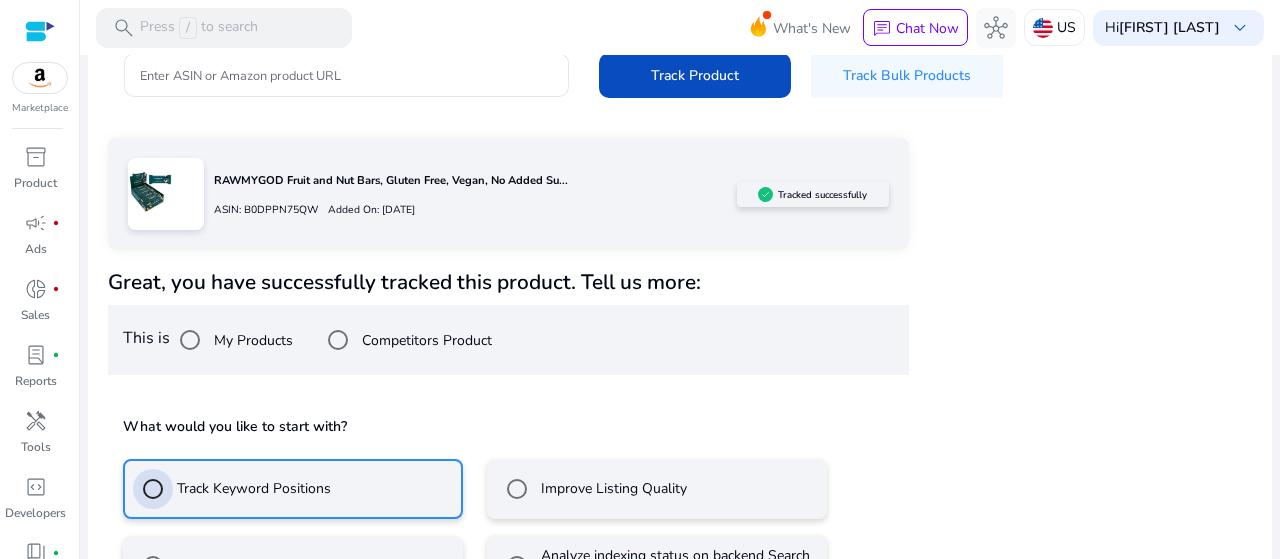 scroll, scrollTop: 325, scrollLeft: 0, axis: vertical 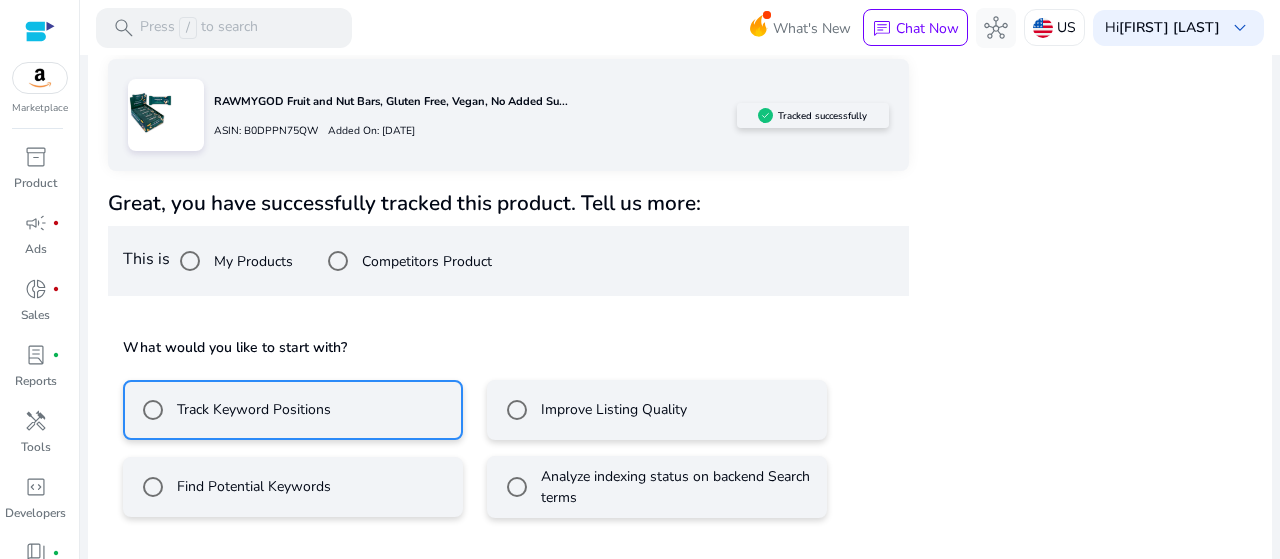 click on "Get Started" at bounding box center (165, 606) 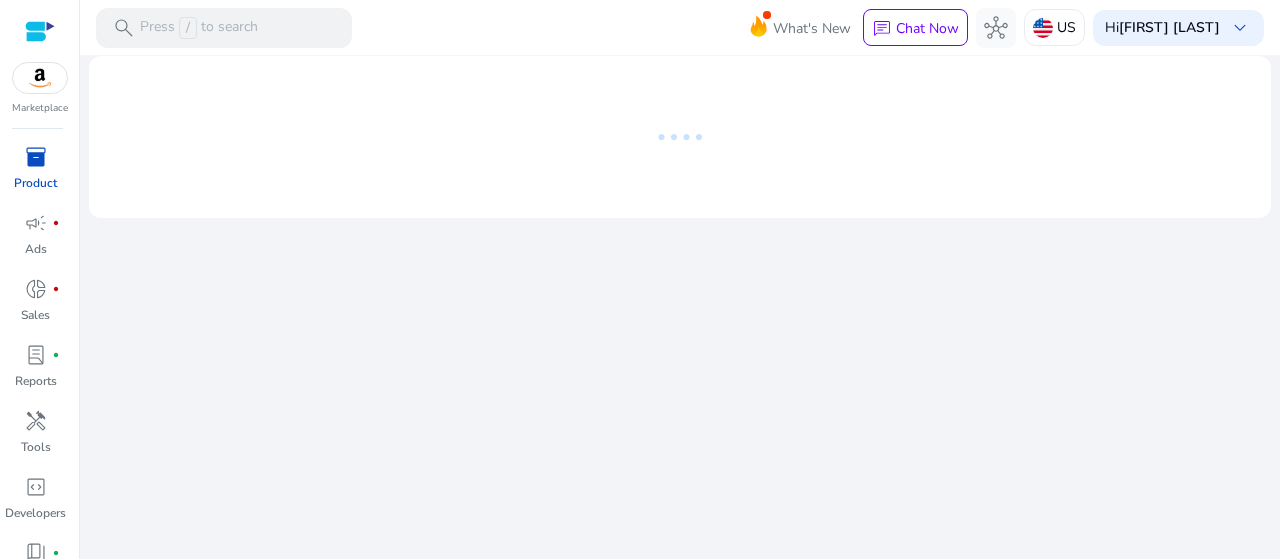 scroll, scrollTop: 0, scrollLeft: 0, axis: both 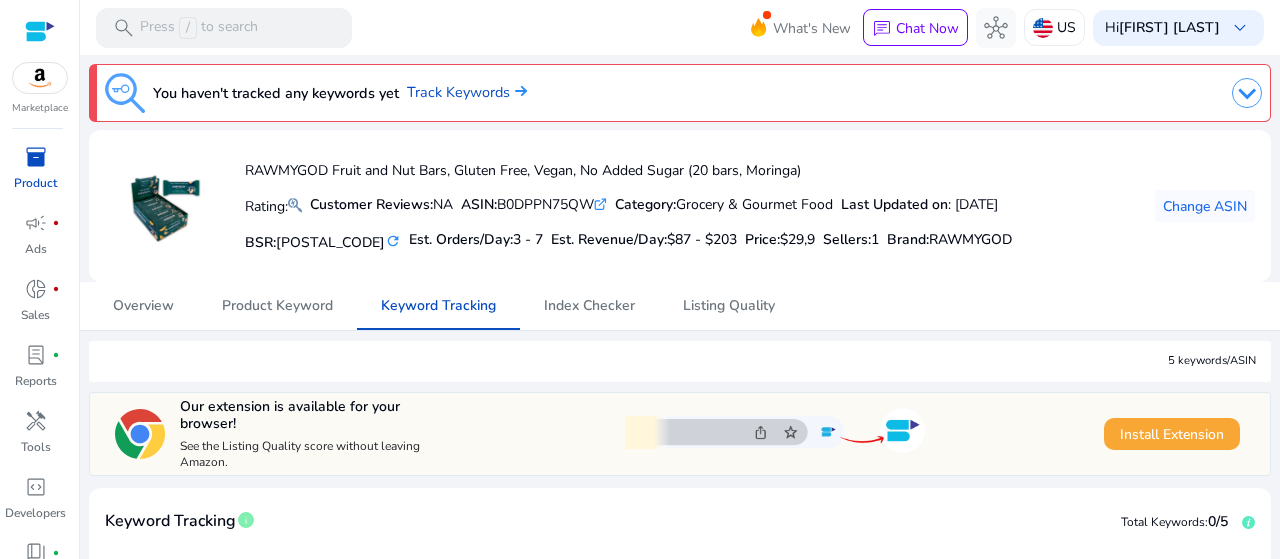 click on "Install Extension" 